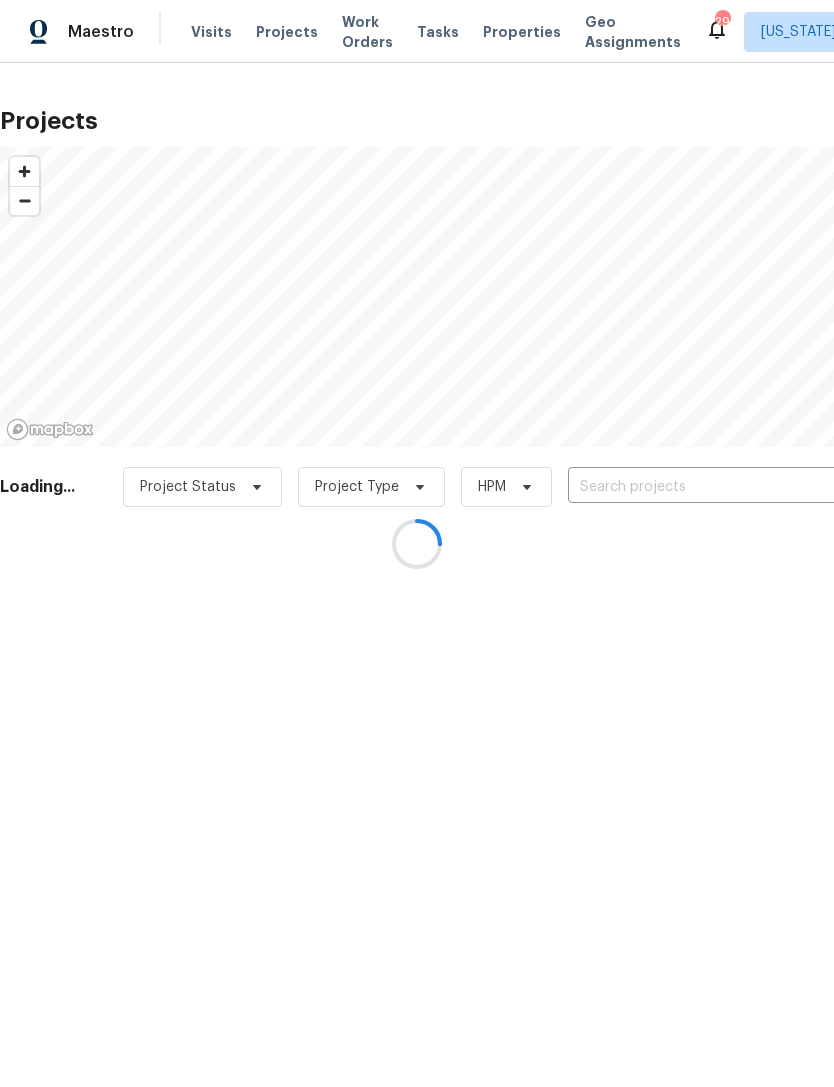 scroll, scrollTop: 0, scrollLeft: 0, axis: both 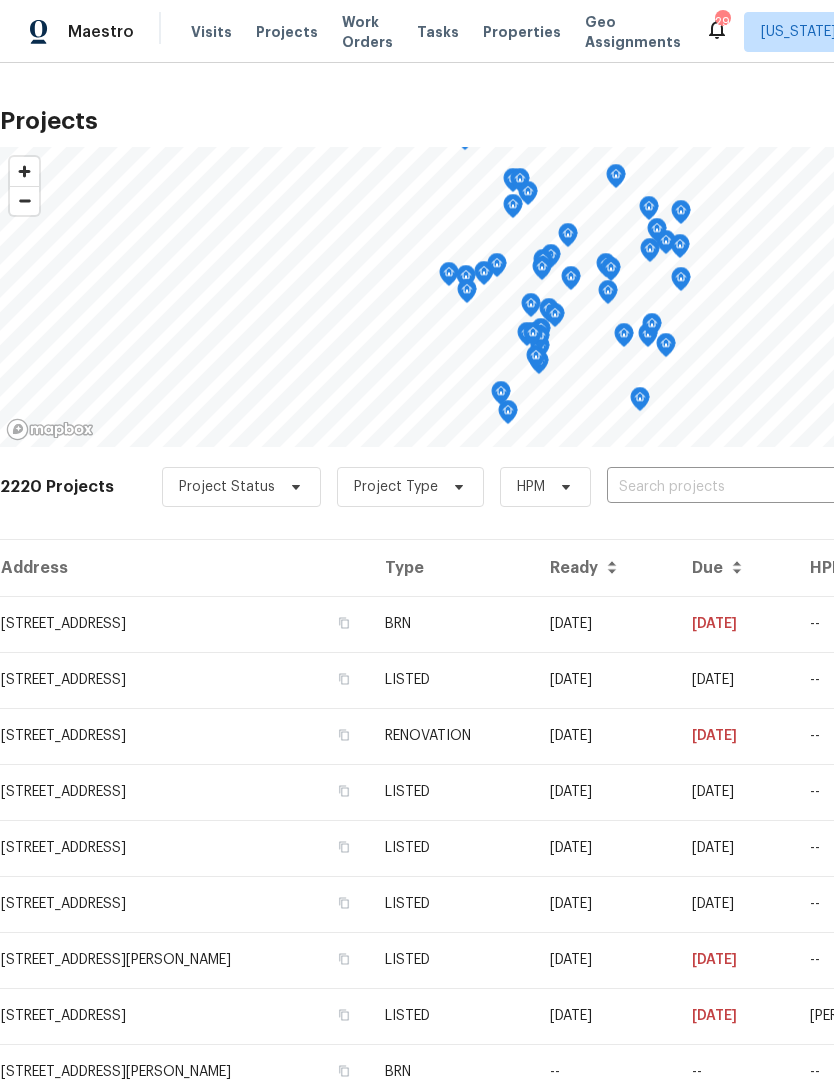 click at bounding box center [721, 487] 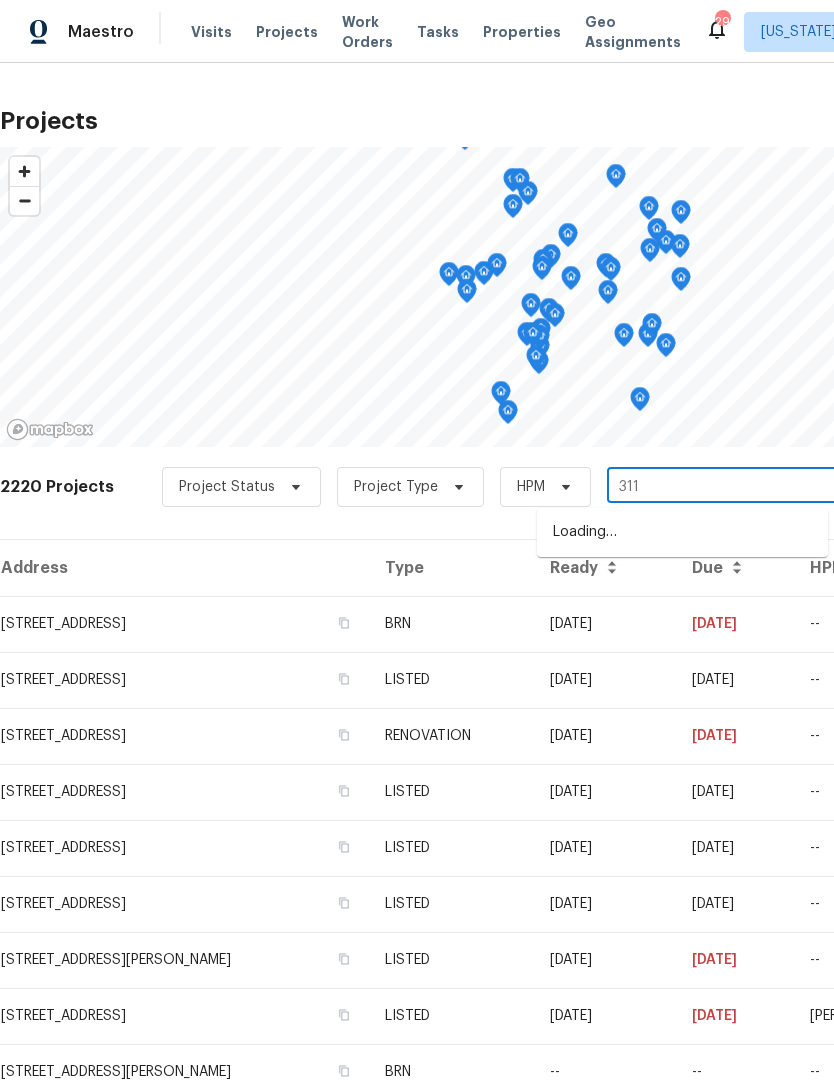 type on "3118" 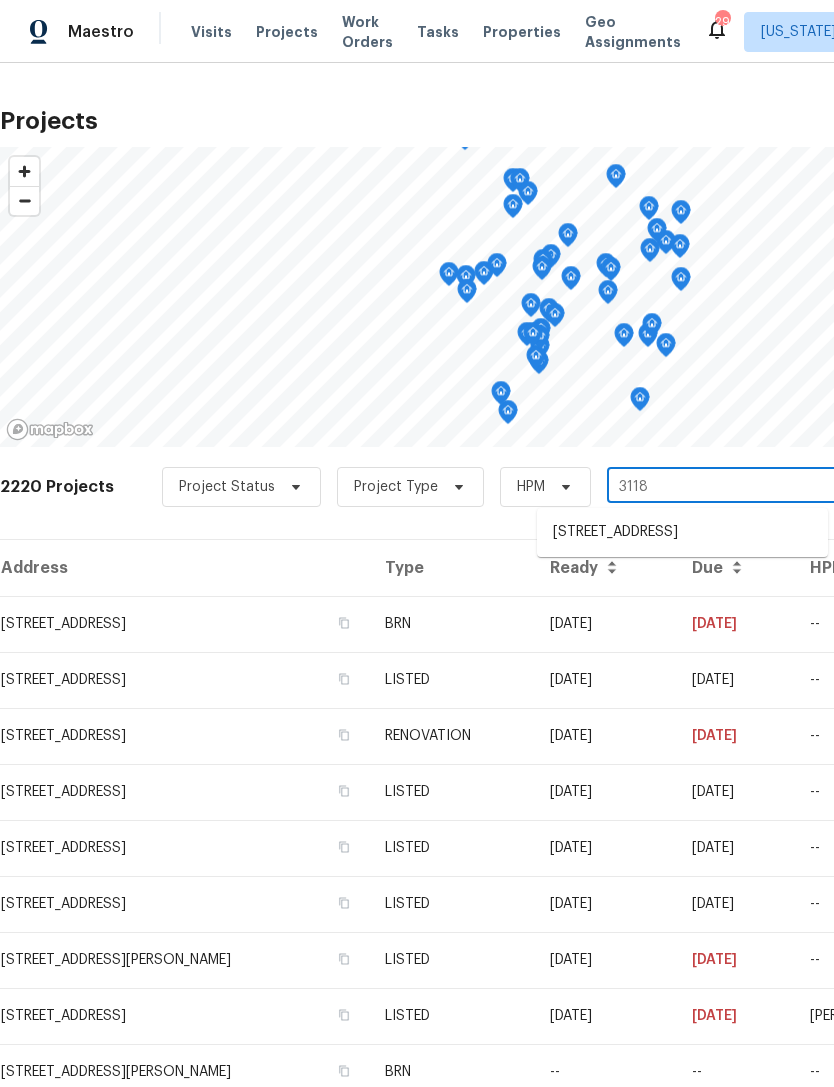 click on "[STREET_ADDRESS]" at bounding box center (682, 532) 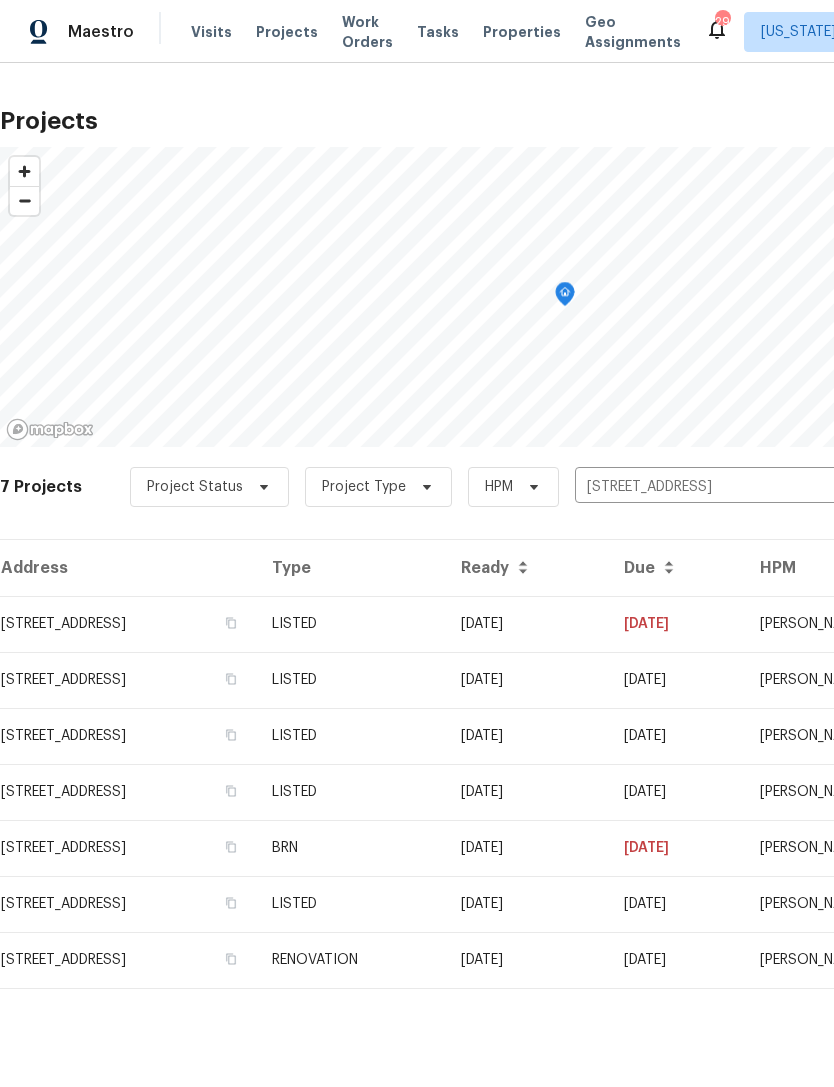 click on "[STREET_ADDRESS]" at bounding box center (128, 624) 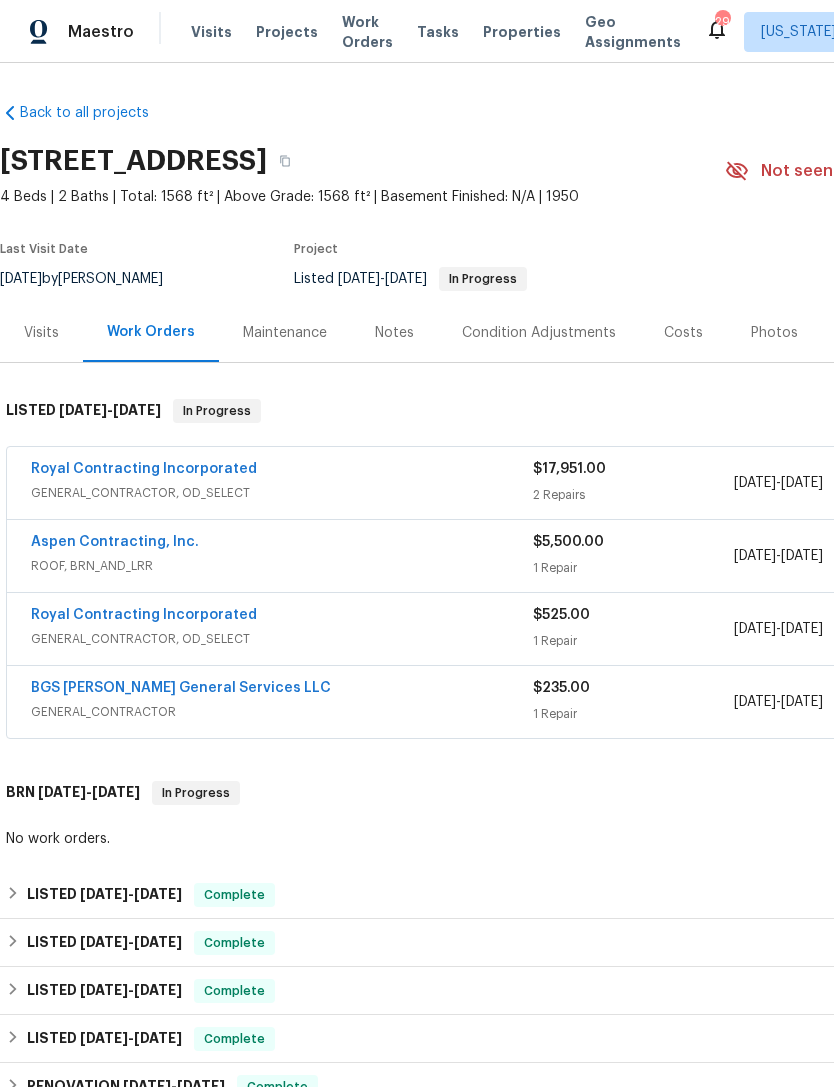 click on "$17,951.00" at bounding box center (633, 469) 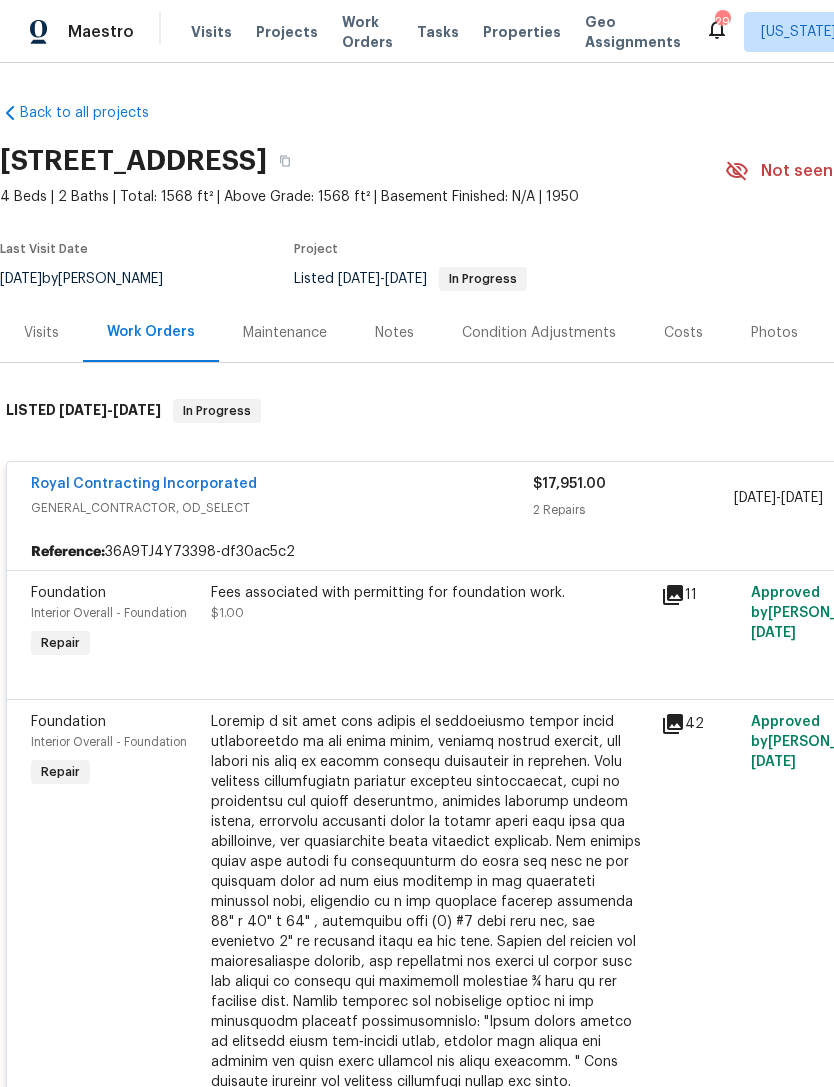 click on "Royal Contracting Incorporated" at bounding box center [144, 484] 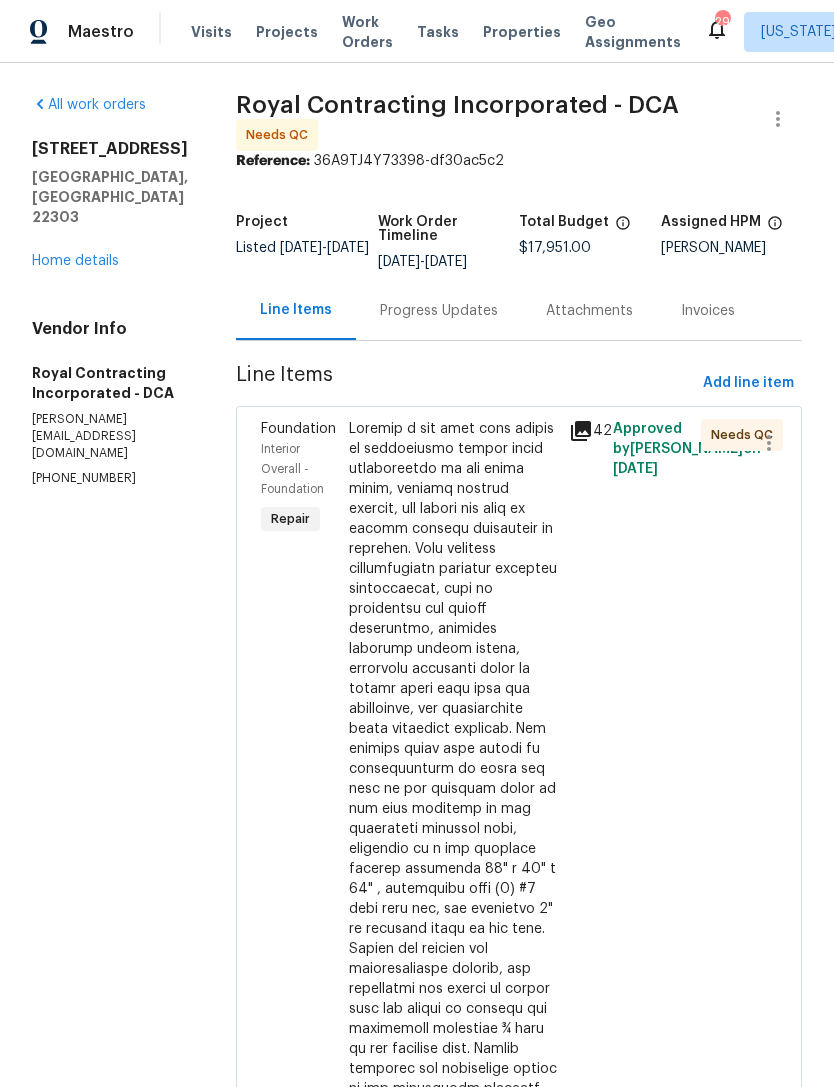 click on "Home details" at bounding box center [75, 261] 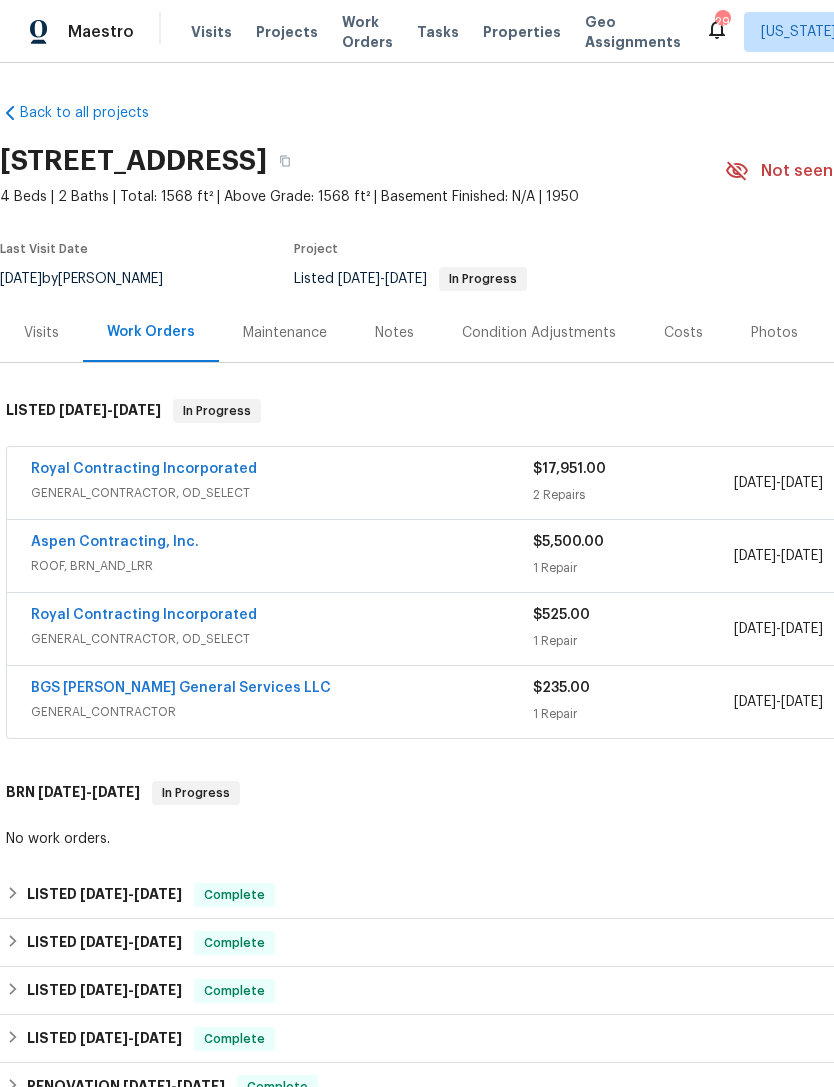 click on "Royal Contracting Incorporated" at bounding box center (282, 617) 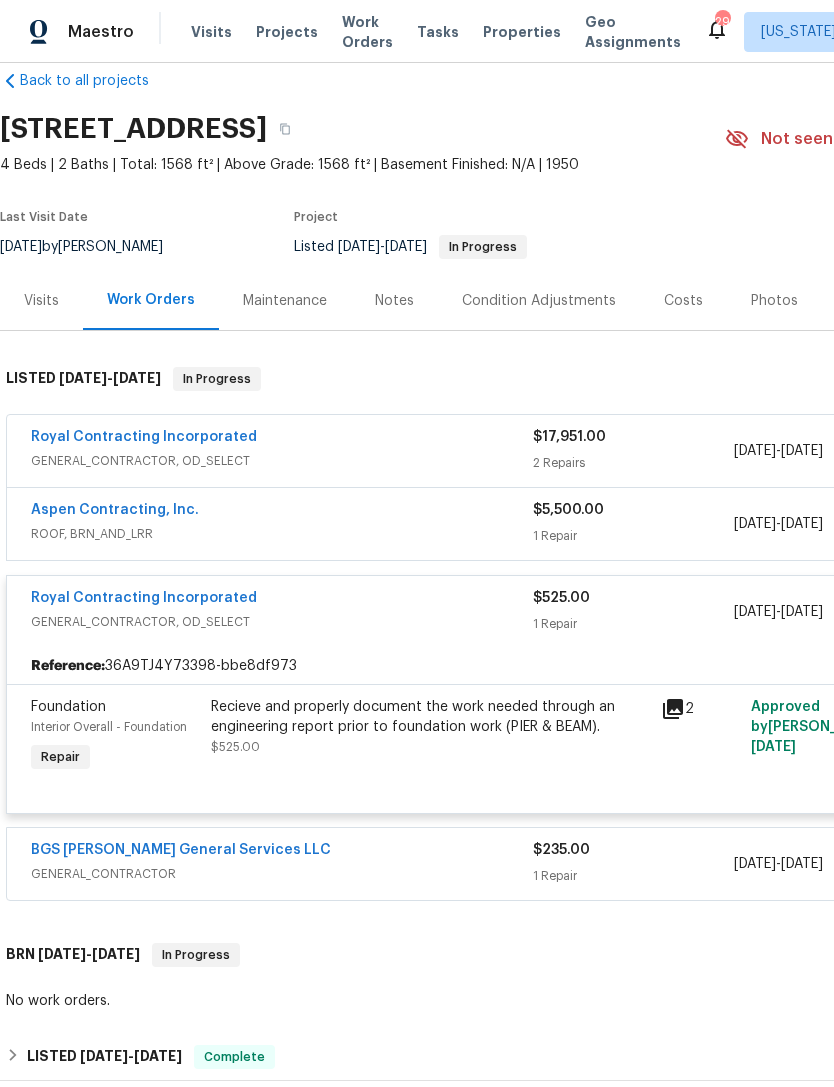 scroll, scrollTop: 32, scrollLeft: 0, axis: vertical 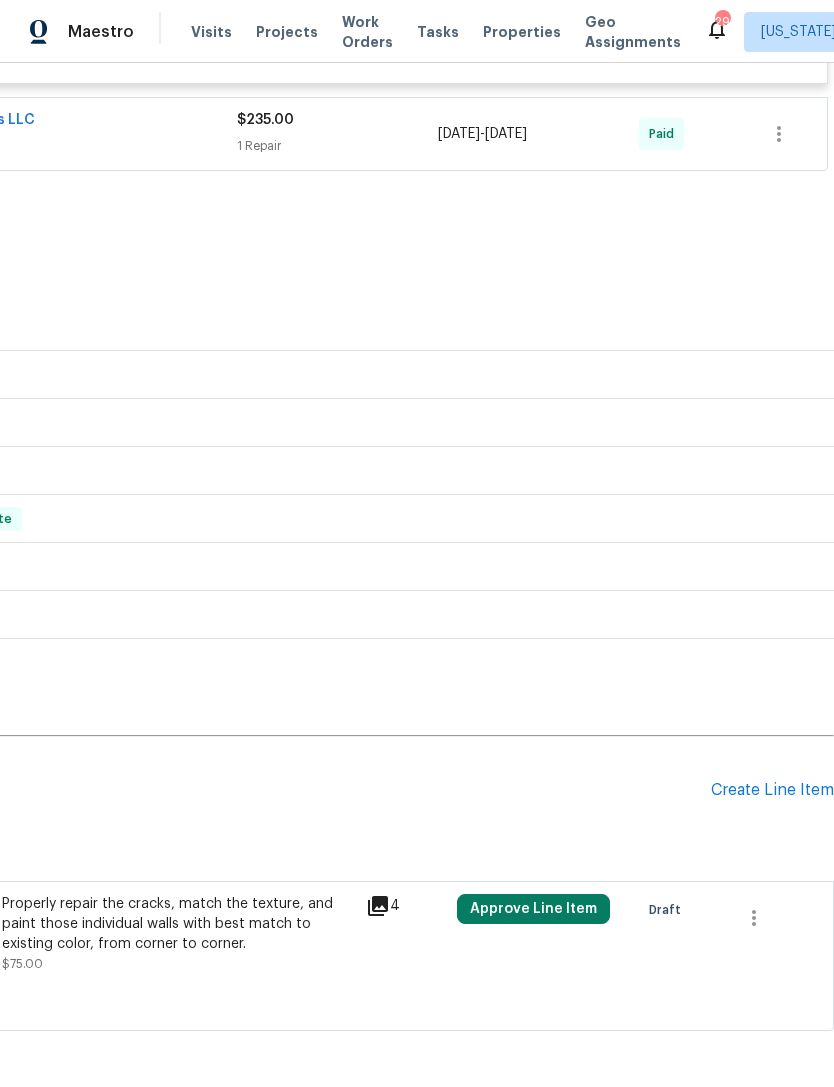click on "Create Line Item" at bounding box center (772, 790) 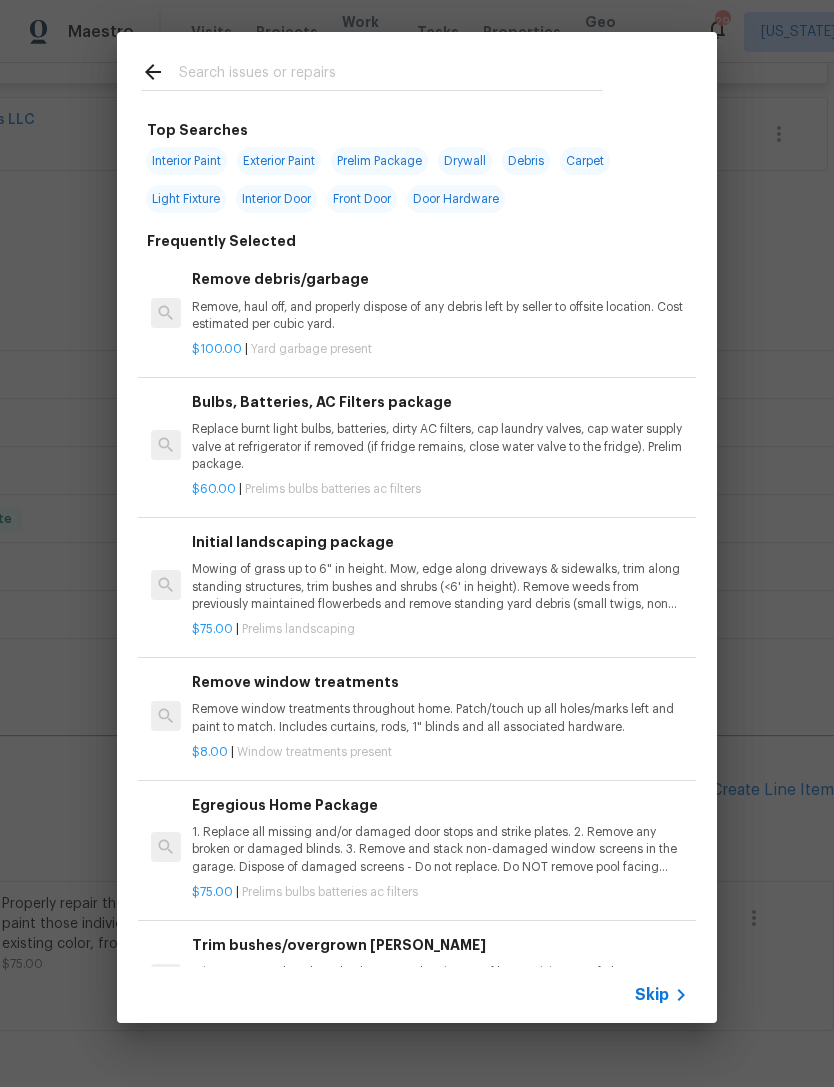 click at bounding box center [391, 75] 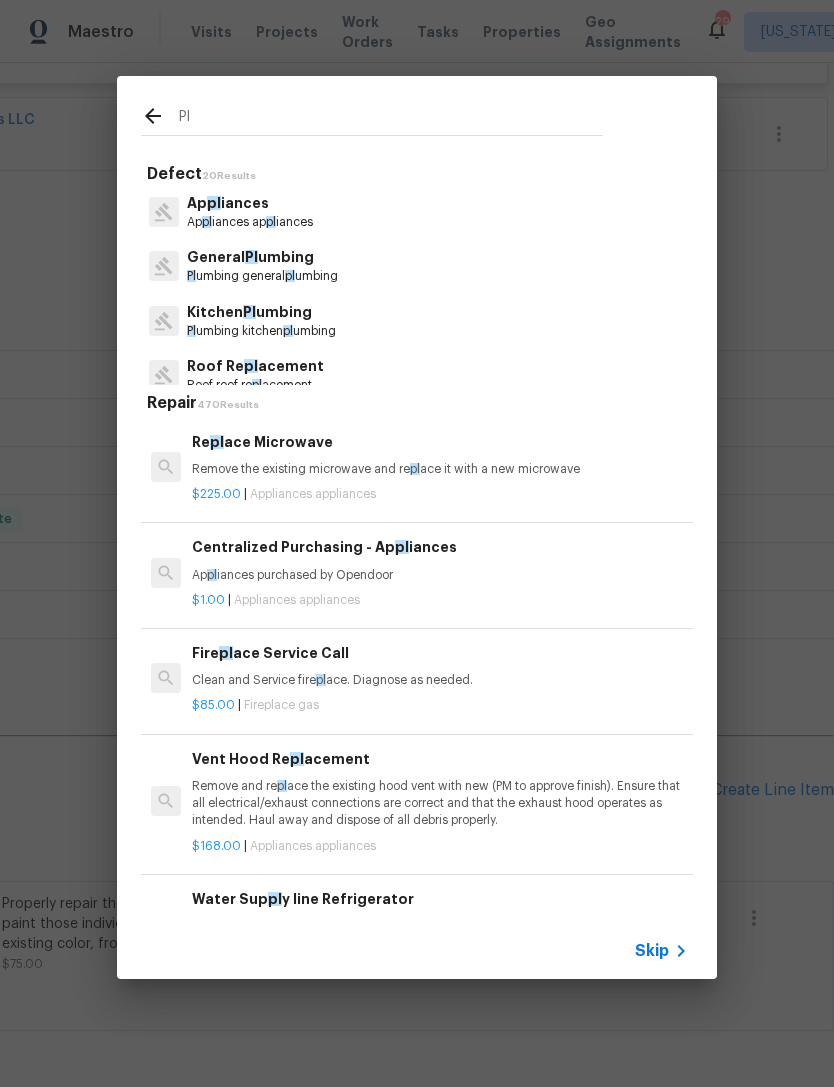 type on "P" 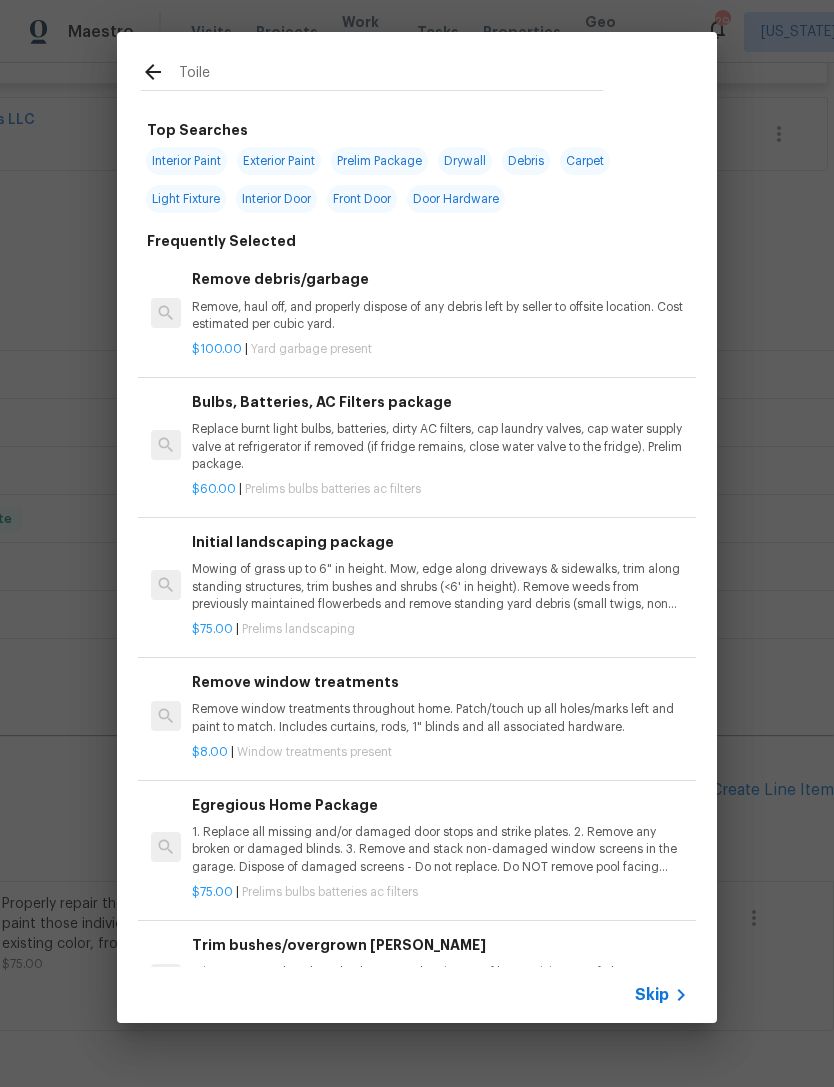 type on "Toilet" 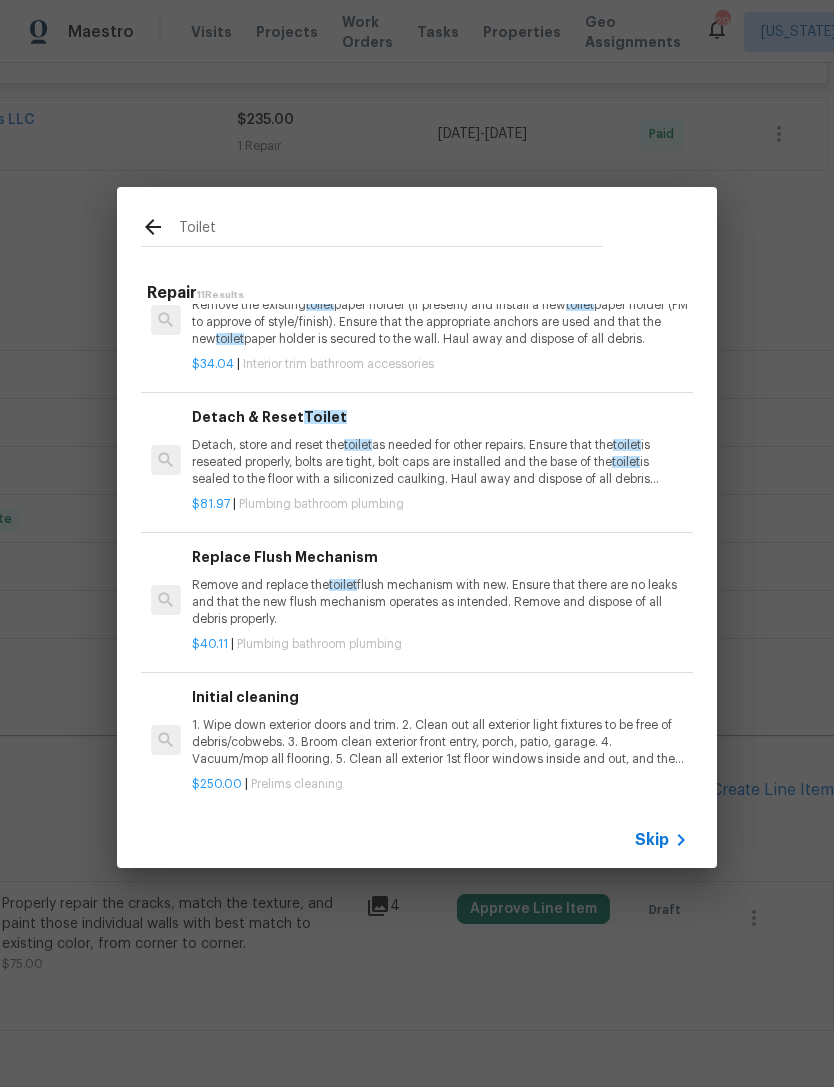 scroll, scrollTop: 964, scrollLeft: 0, axis: vertical 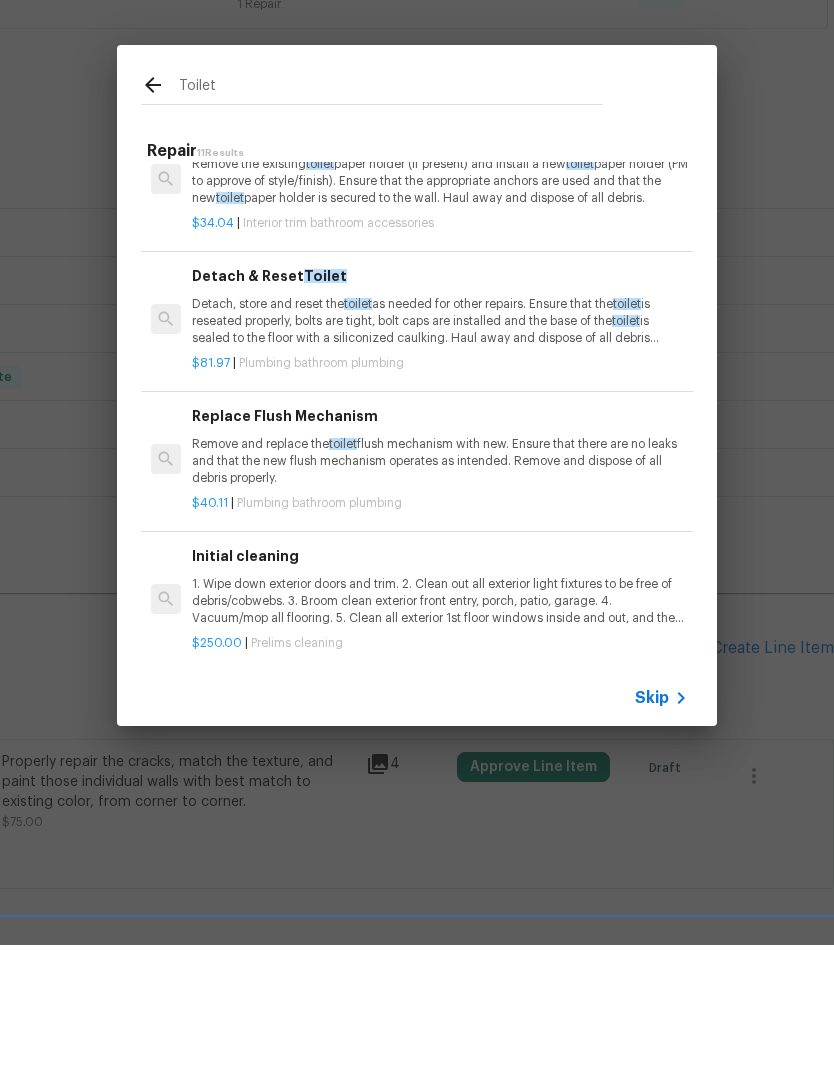 click on "Remove and replace the  toilet  flush mechanism with new. Ensure that there are no leaks and that the new flush mechanism operates as intended. Remove and dispose of all debris properly." at bounding box center [440, 603] 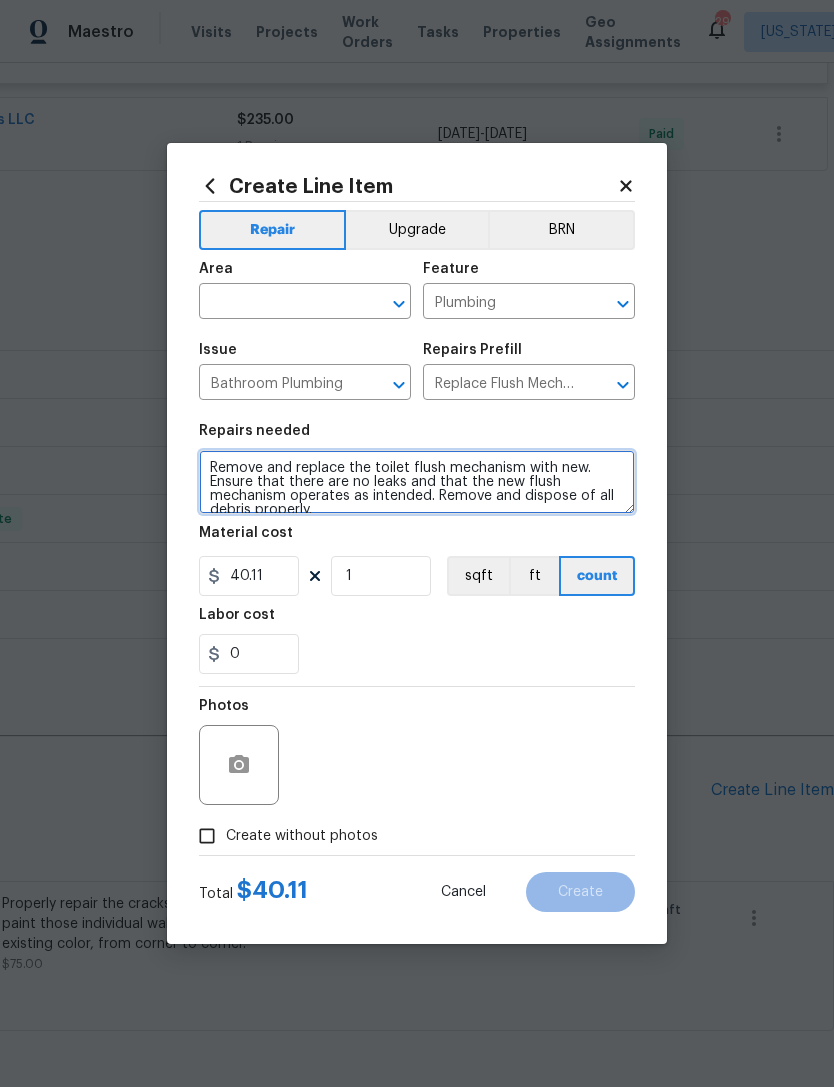 click on "Remove and replace the toilet flush mechanism with new. Ensure that there are no leaks and that the new flush mechanism operates as intended. Remove and dispose of all debris properly." at bounding box center [417, 482] 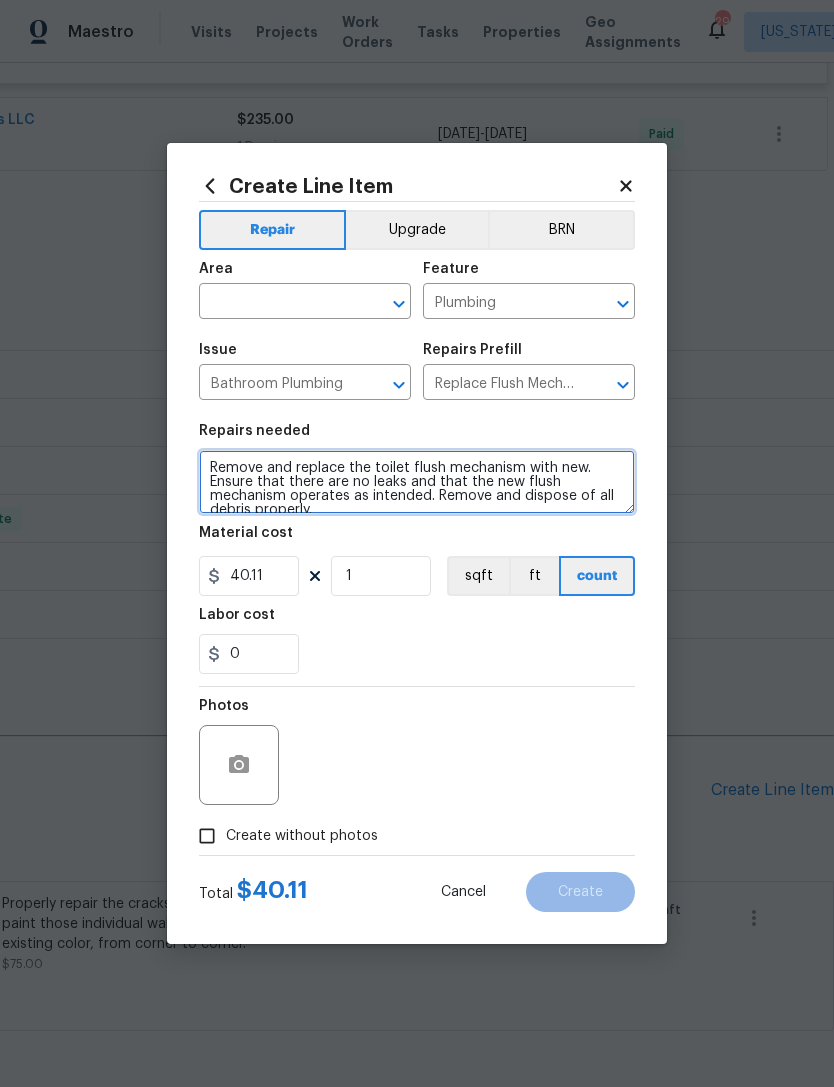 scroll, scrollTop: 4, scrollLeft: 0, axis: vertical 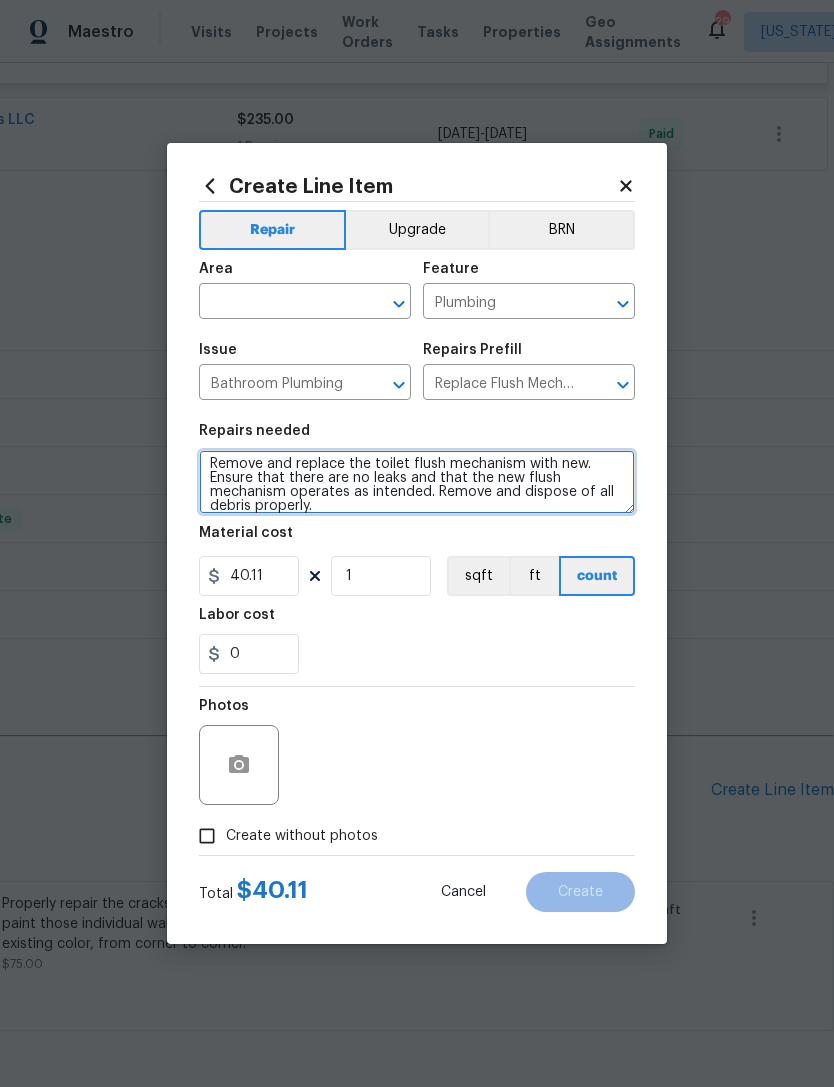 click on "Remove and replace the toilet flush mechanism with new. Ensure that there are no leaks and that the new flush mechanism operates as intended. Remove and dispose of all debris properly." at bounding box center [417, 482] 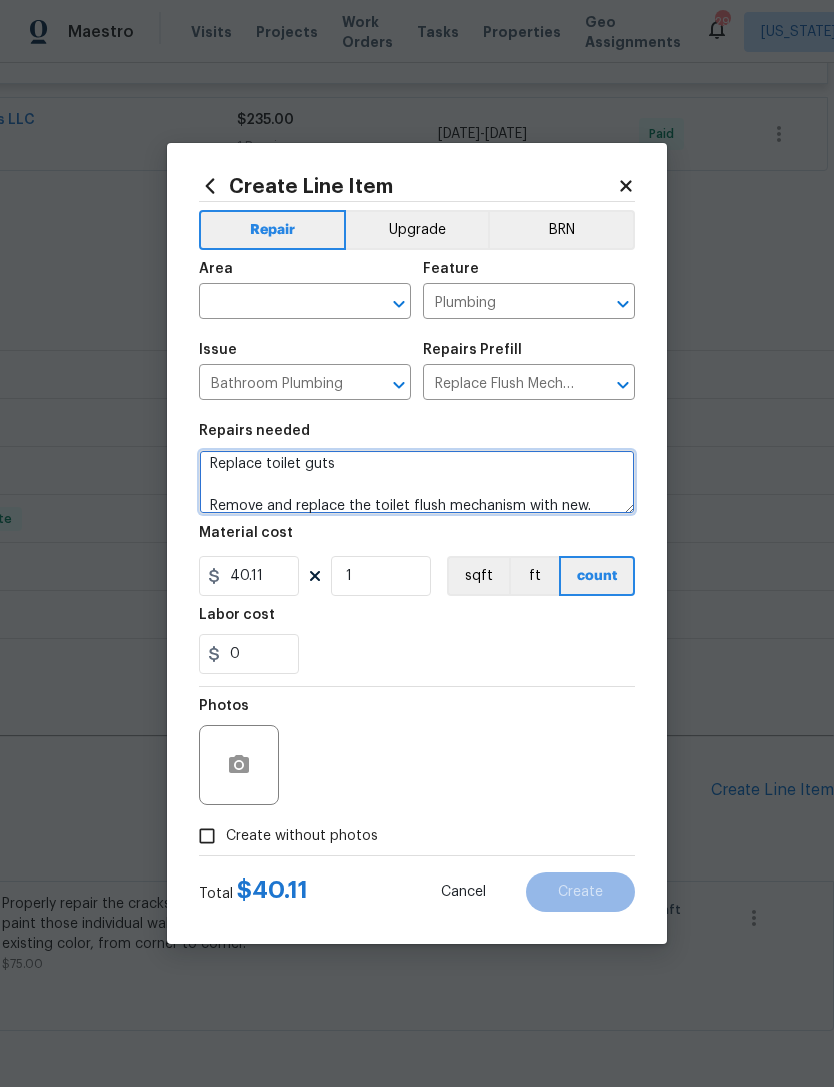 type on "Replace toilet guts
Remove and replace the toilet flush mechanism with new. Ensure that there are no leaks and that the new flush mechanism operates as intended. Remove and dispose of all debris properly." 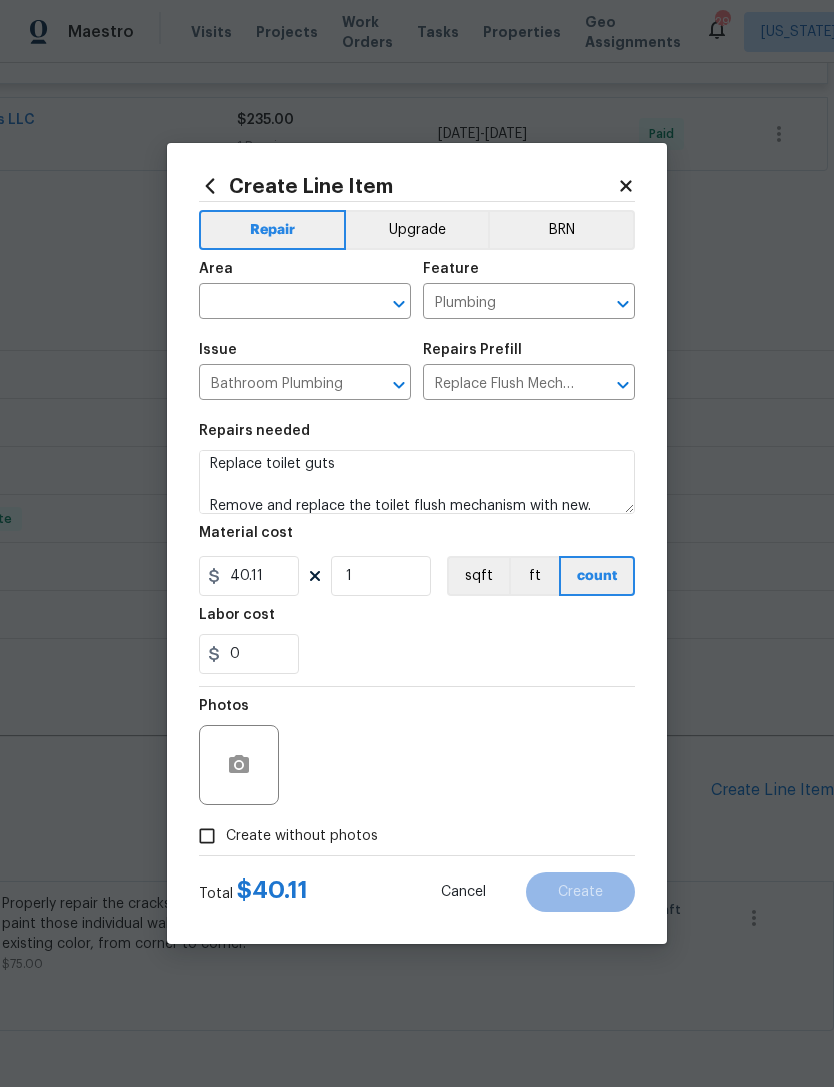click at bounding box center [277, 303] 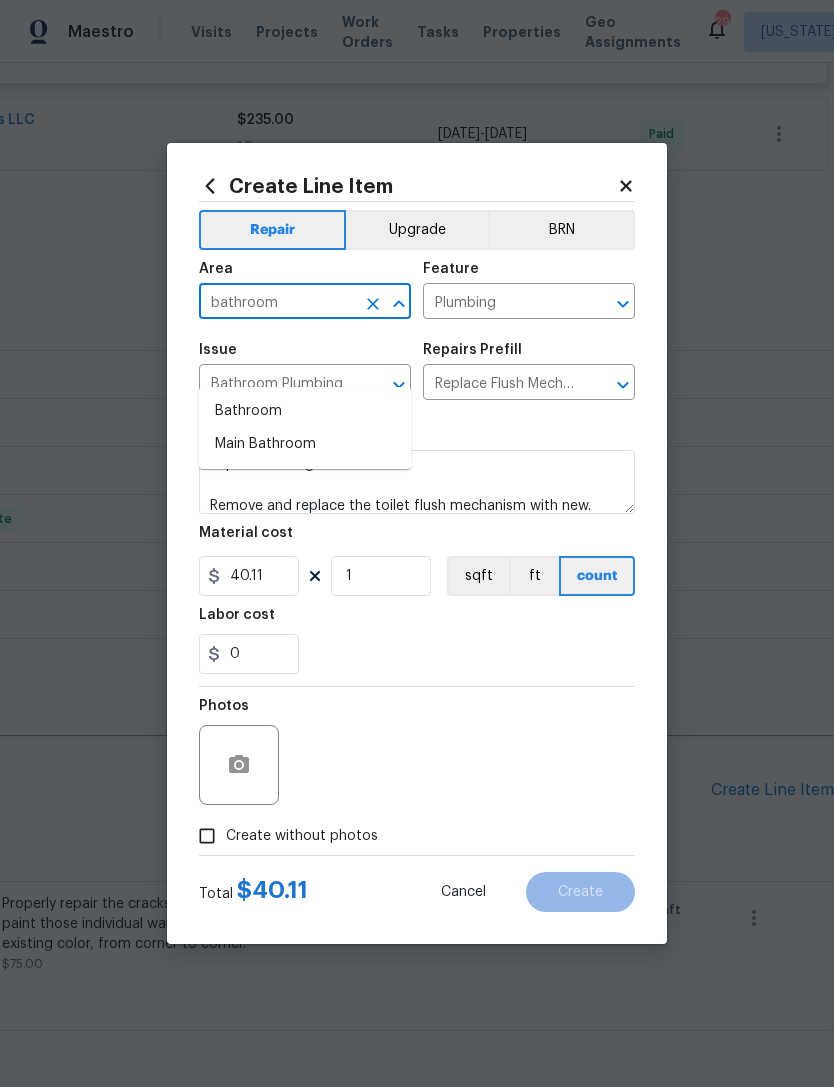 click on "Bathroom" at bounding box center [305, 411] 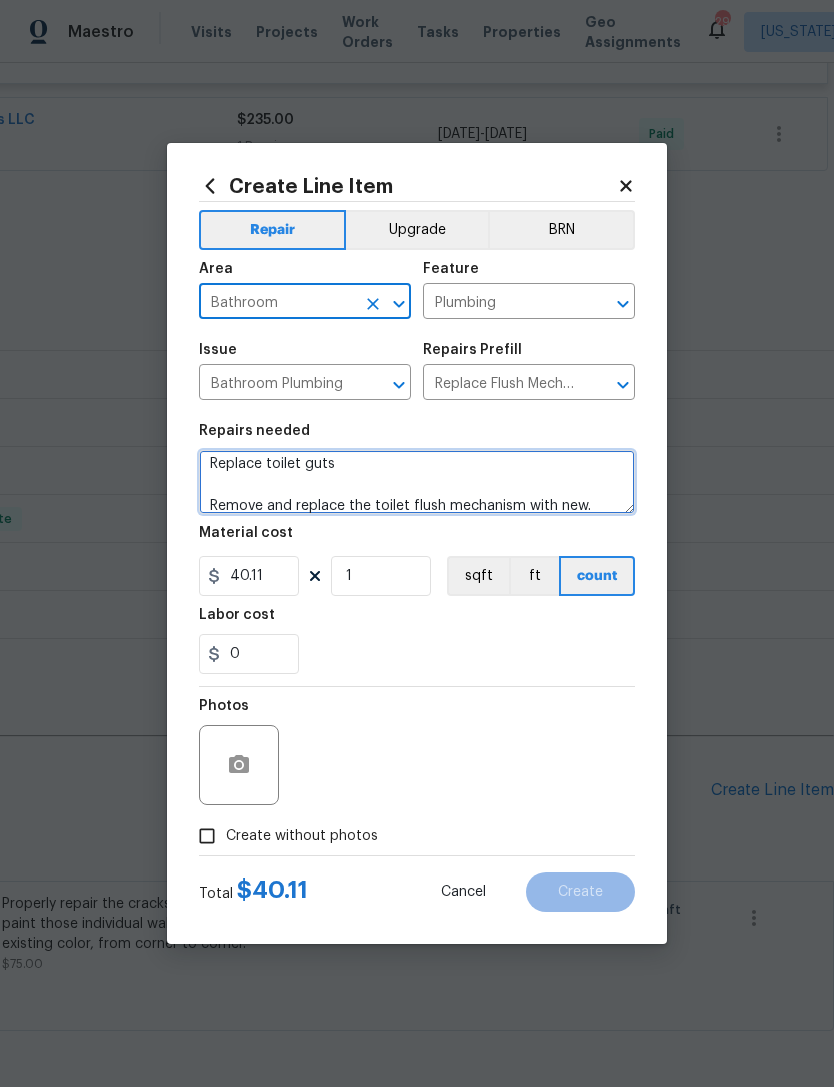 click on "Replace toilet guts
Remove and replace the toilet flush mechanism with new. Ensure that there are no leaks and that the new flush mechanism operates as intended. Remove and dispose of all debris properly." at bounding box center [417, 482] 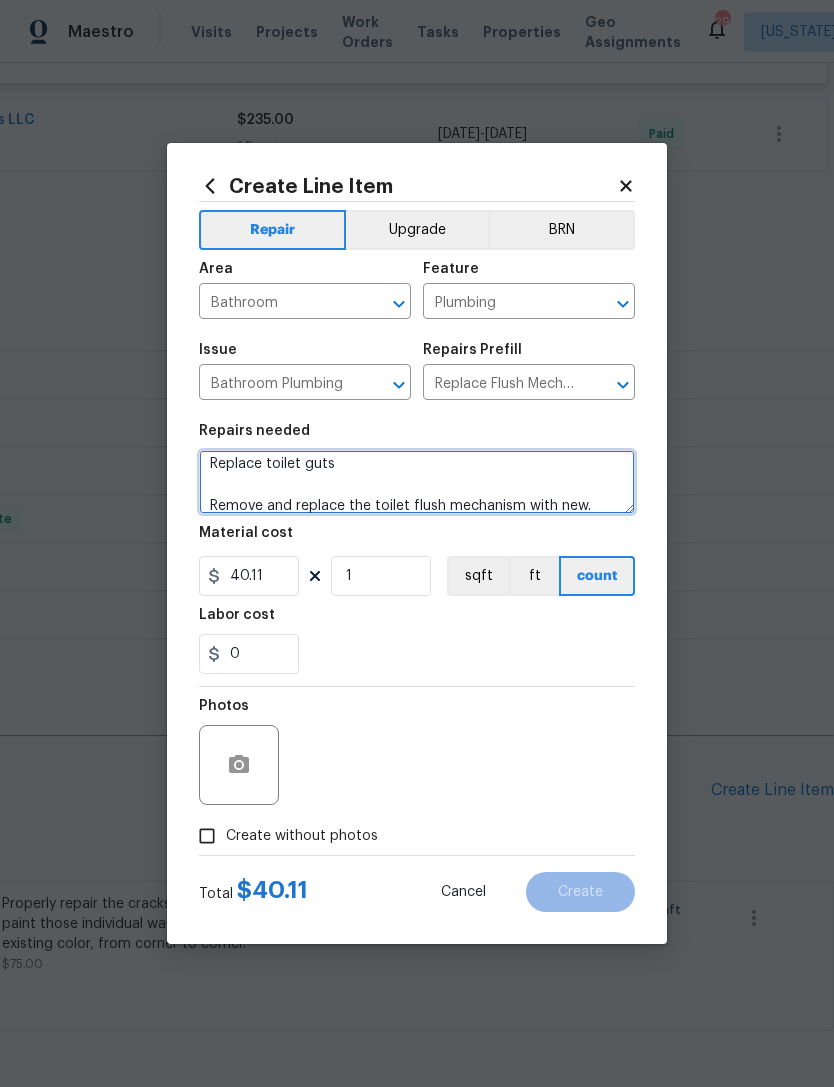 click on "Replace toilet guts
Remove and replace the toilet flush mechanism with new. Ensure that there are no leaks and that the new flush mechanism operates as intended. Remove and dispose of all debris properly." at bounding box center [417, 482] 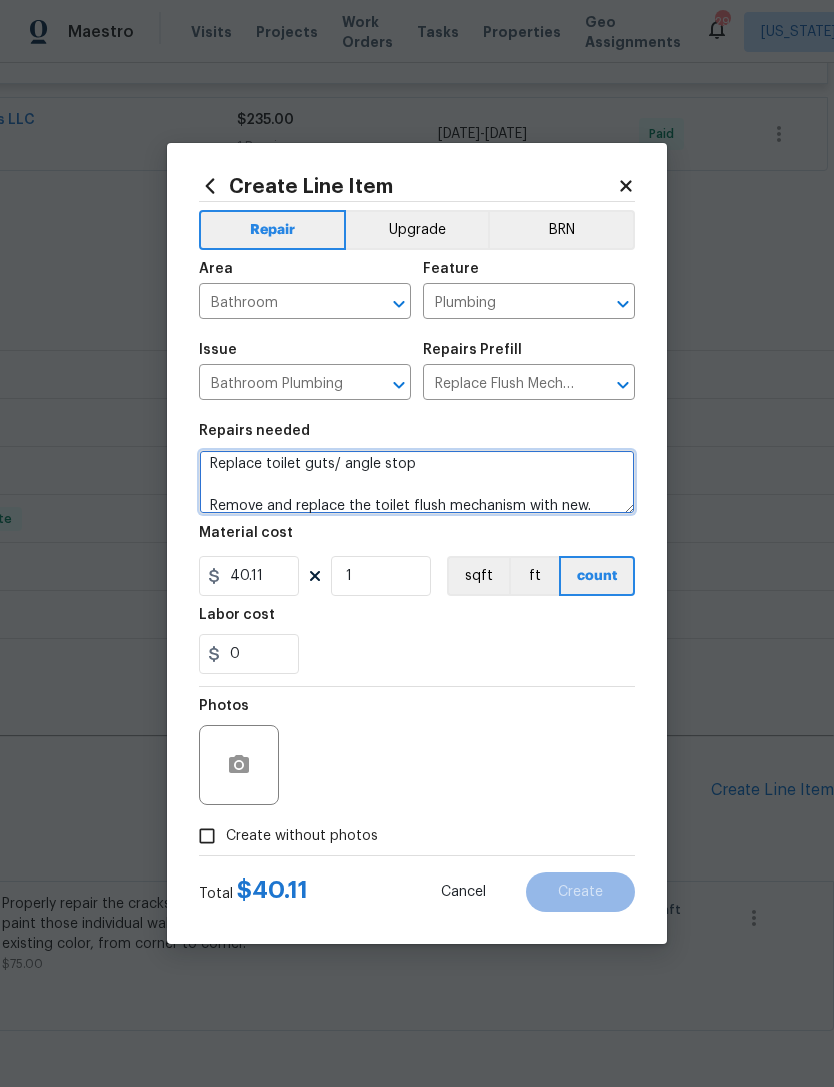 type on "Replace toilet guts/ angle stop
Remove and replace the toilet flush mechanism with new. Ensure that there are no leaks and that the new flush mechanism operates as intended. Remove and dispose of all debris properly." 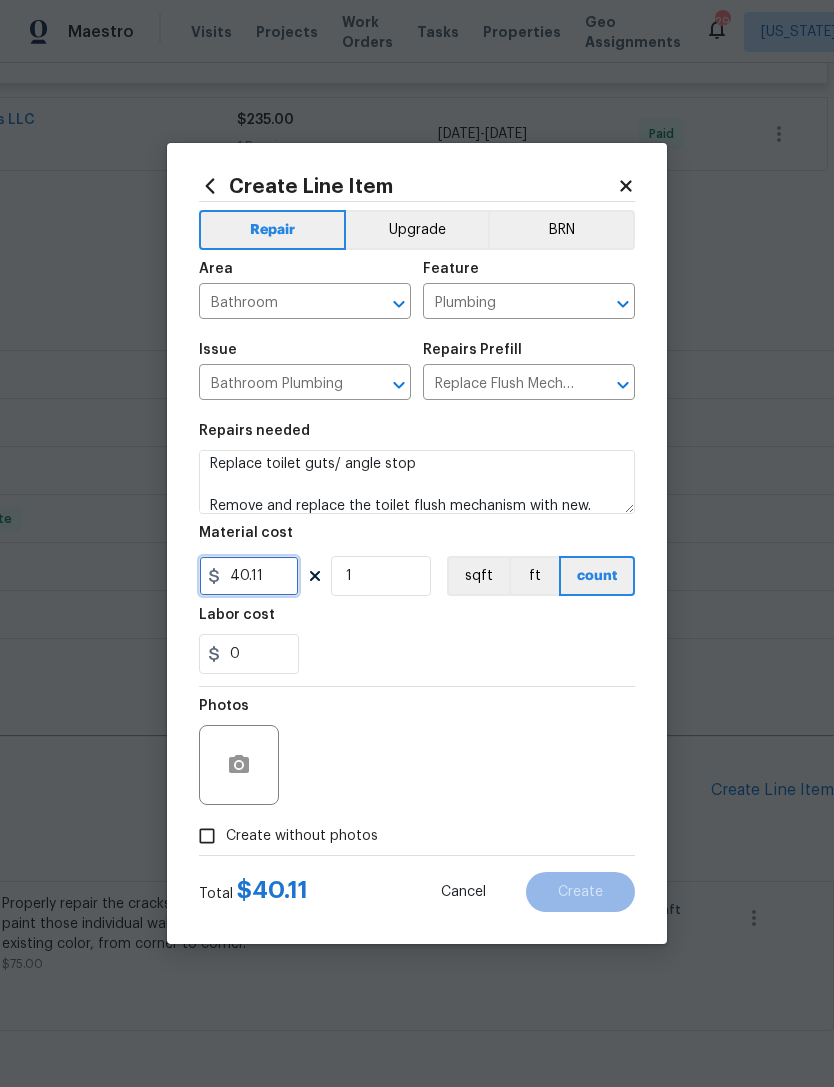 click on "40.11" at bounding box center (249, 576) 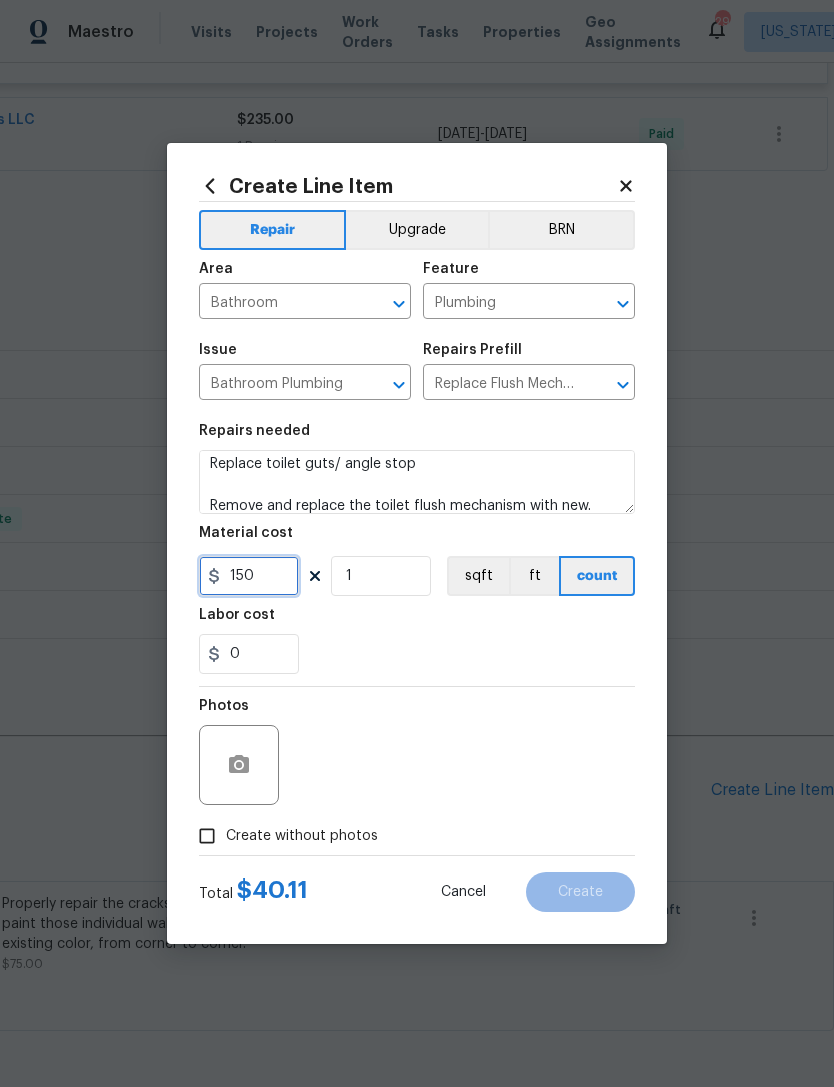 type on "150" 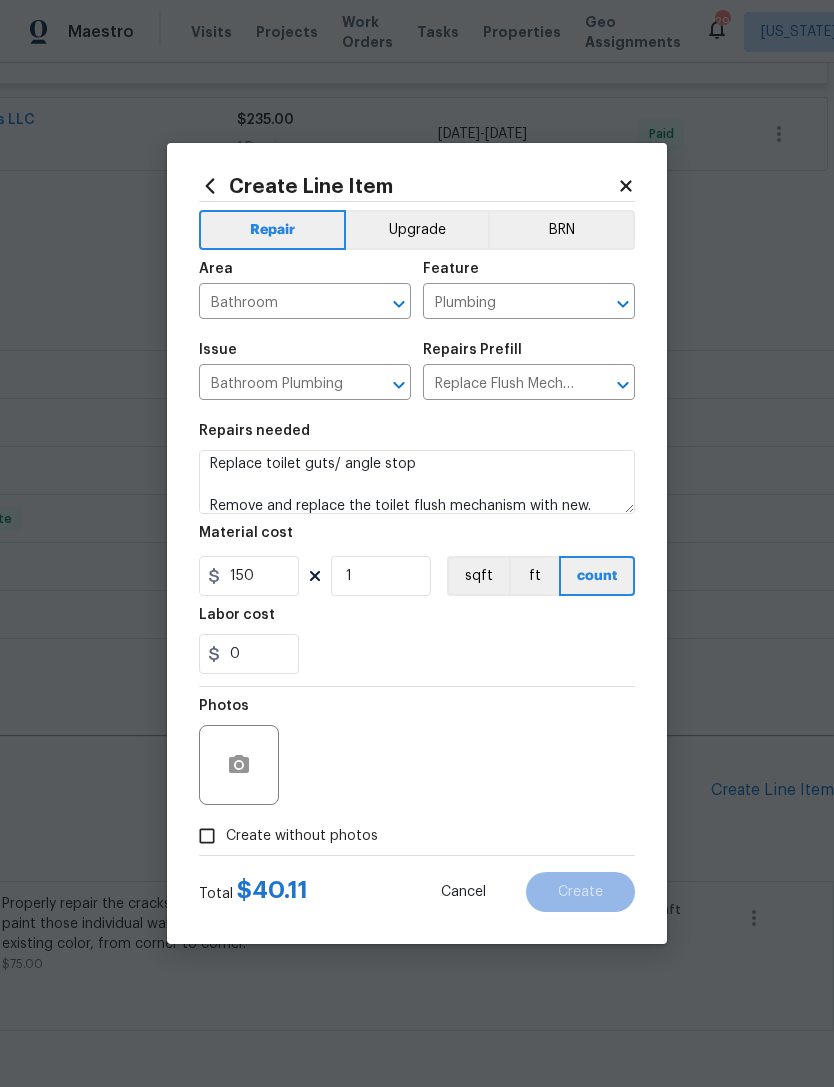 click on "0" at bounding box center [417, 654] 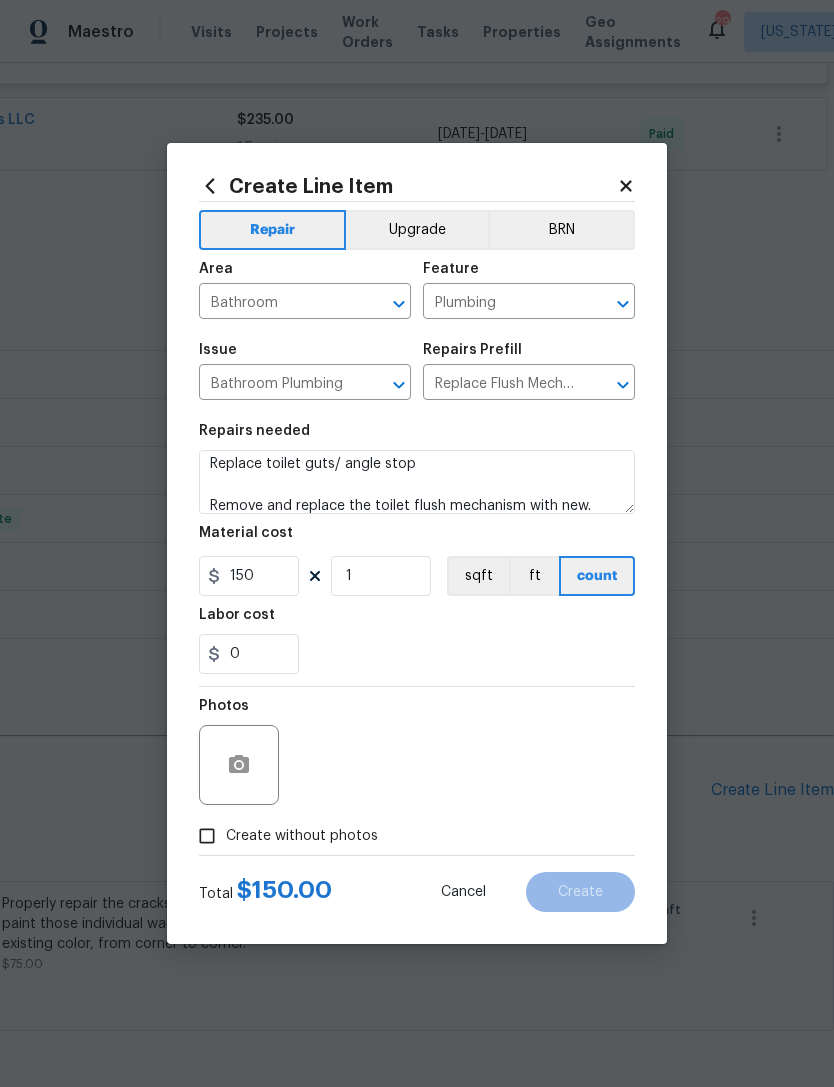 click on "Create without photos" at bounding box center [207, 836] 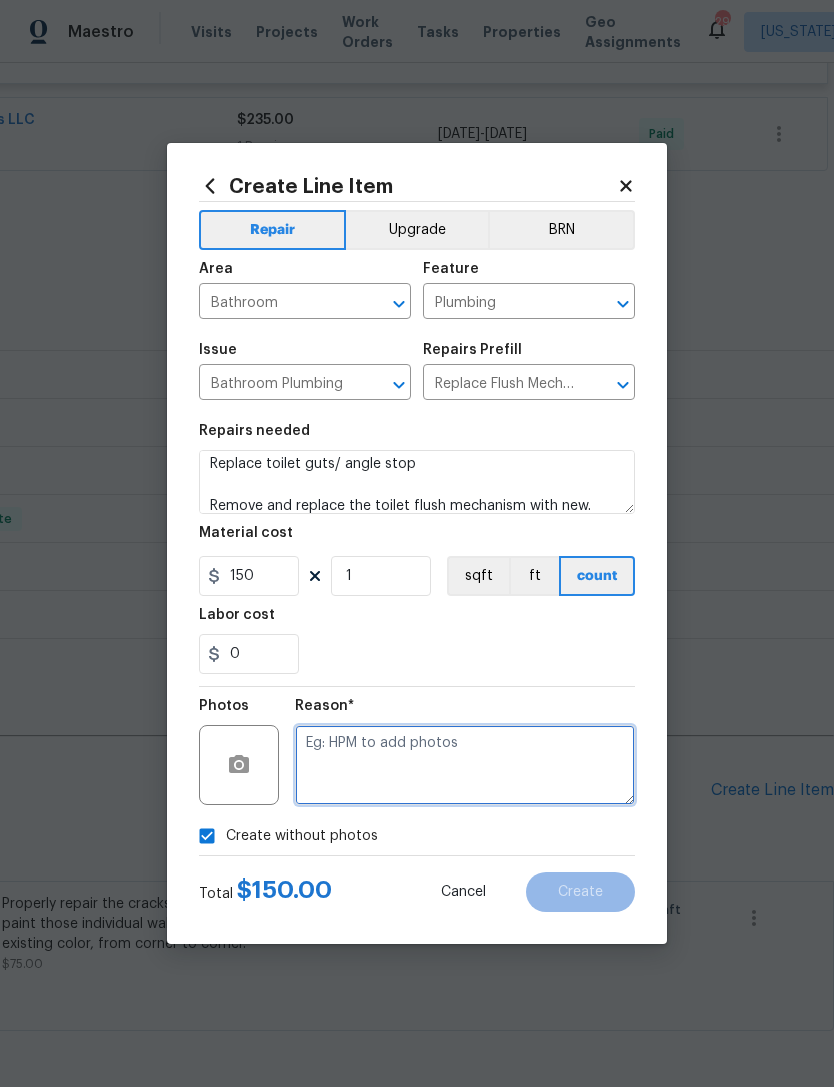 click at bounding box center [465, 765] 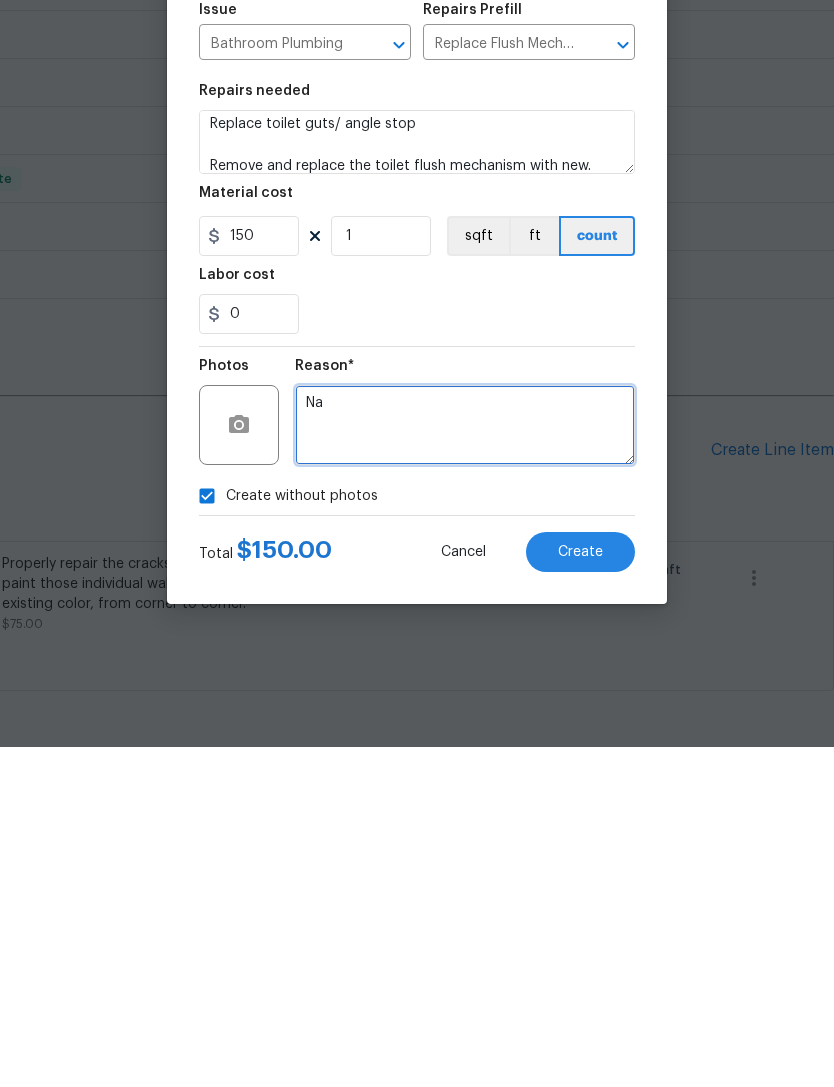 type on "Na" 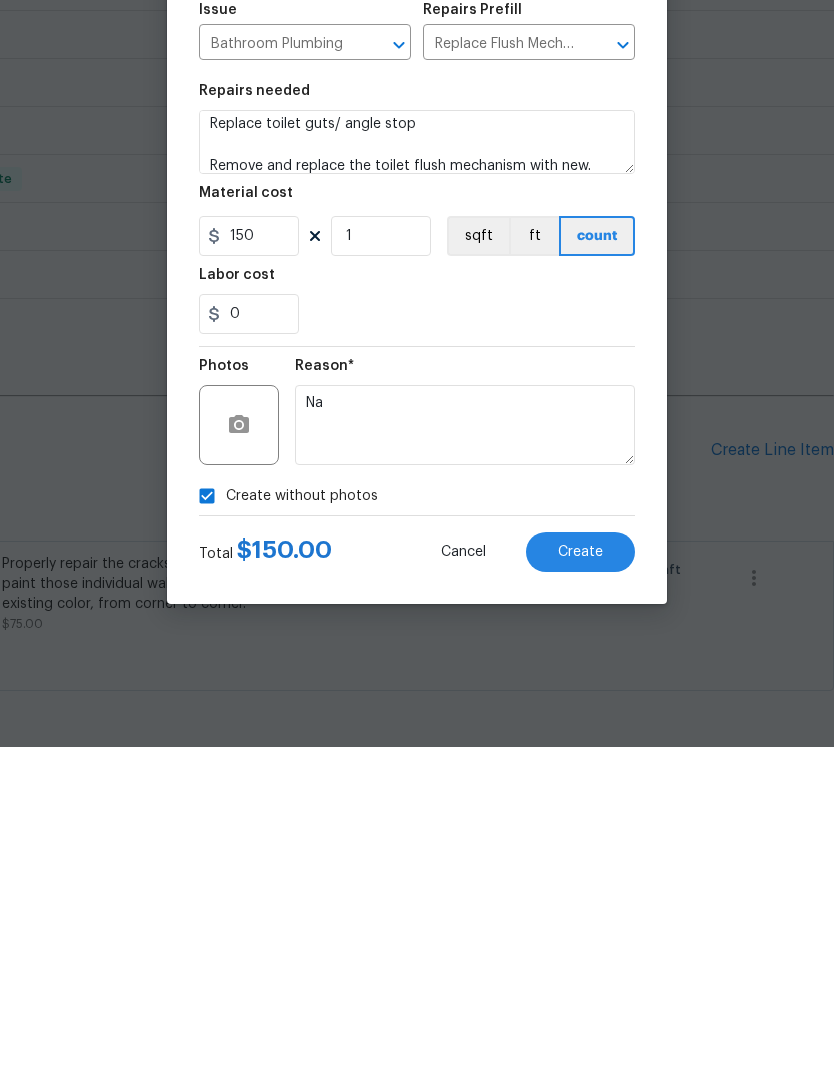 click on "Create" at bounding box center [580, 892] 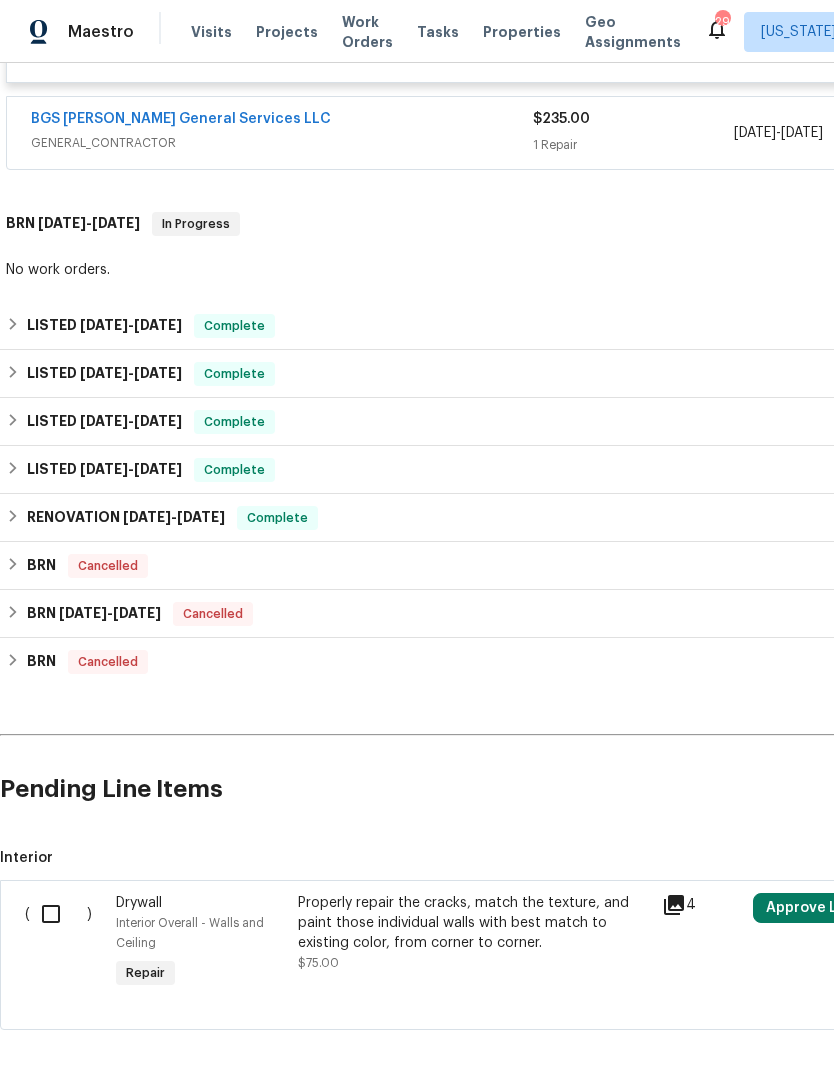 scroll, scrollTop: 1525, scrollLeft: 0, axis: vertical 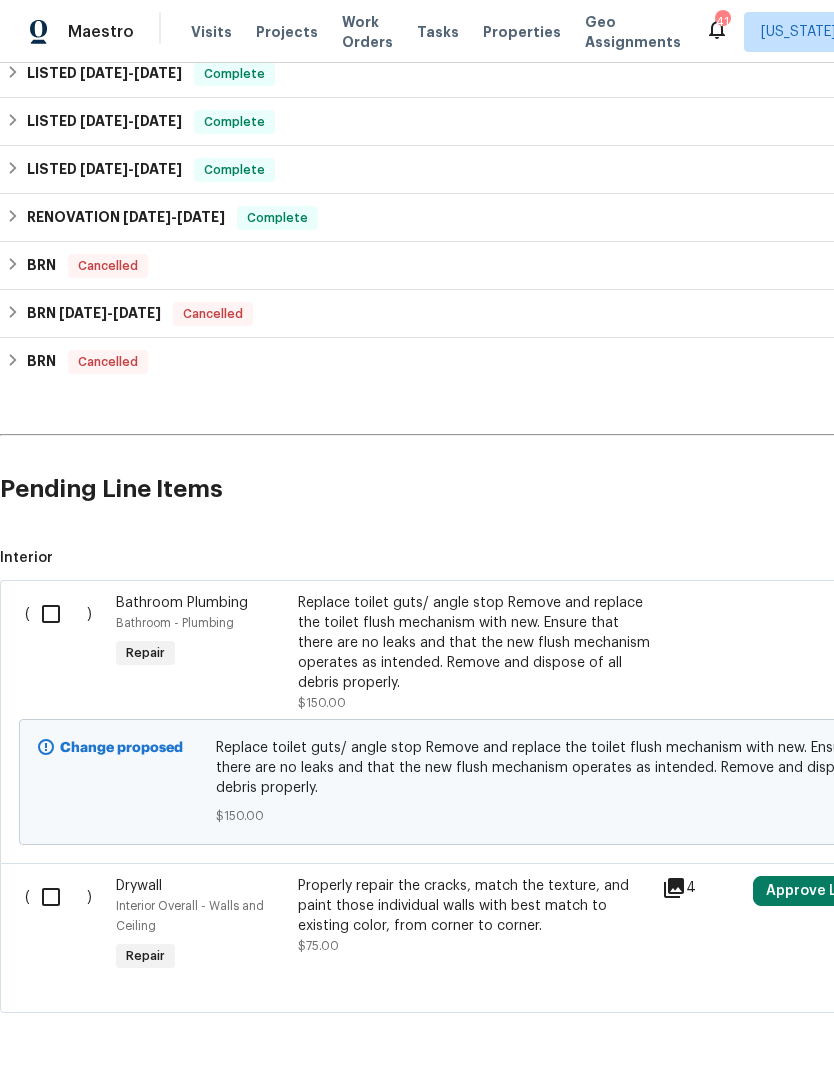 click at bounding box center [58, 614] 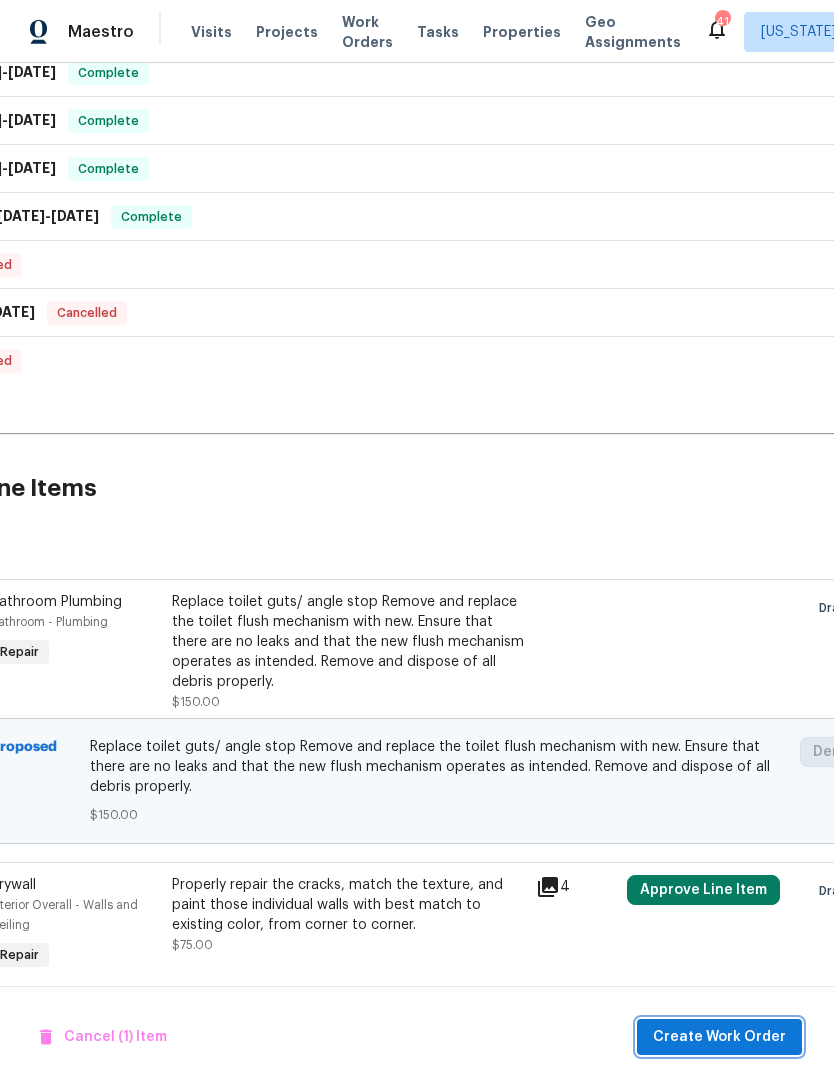 click on "Create Work Order" at bounding box center [719, 1037] 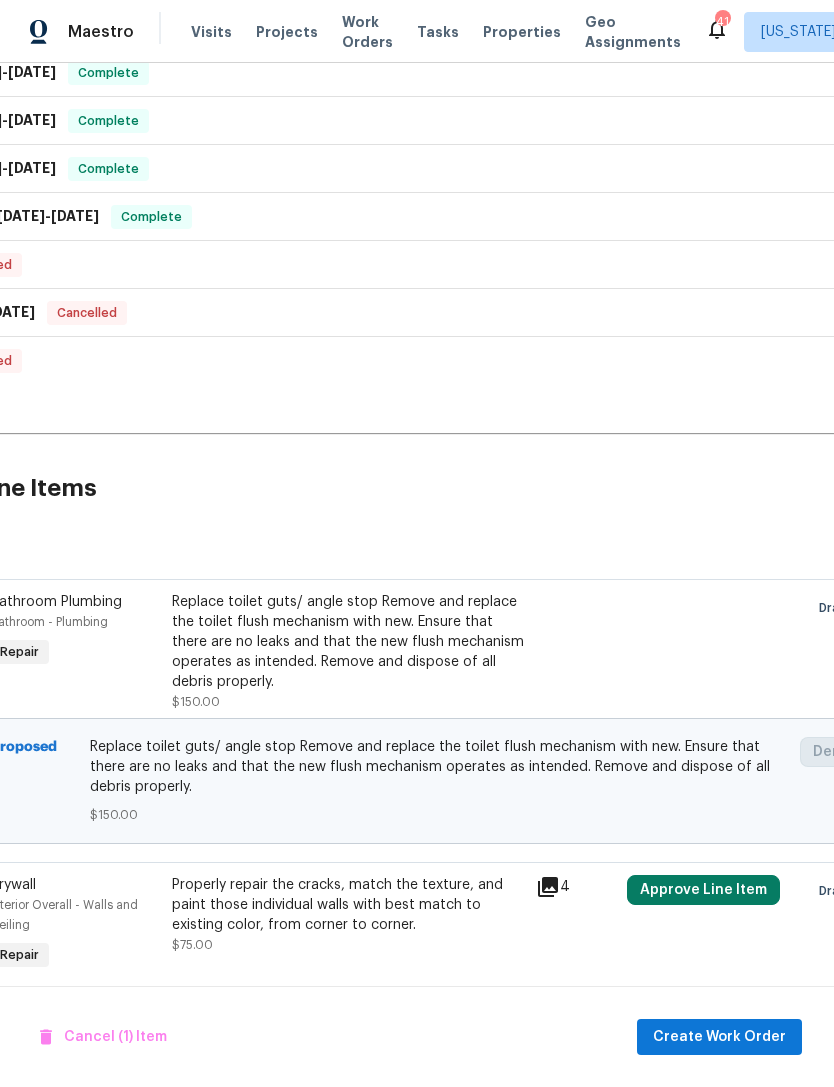 scroll, scrollTop: 869, scrollLeft: 125, axis: both 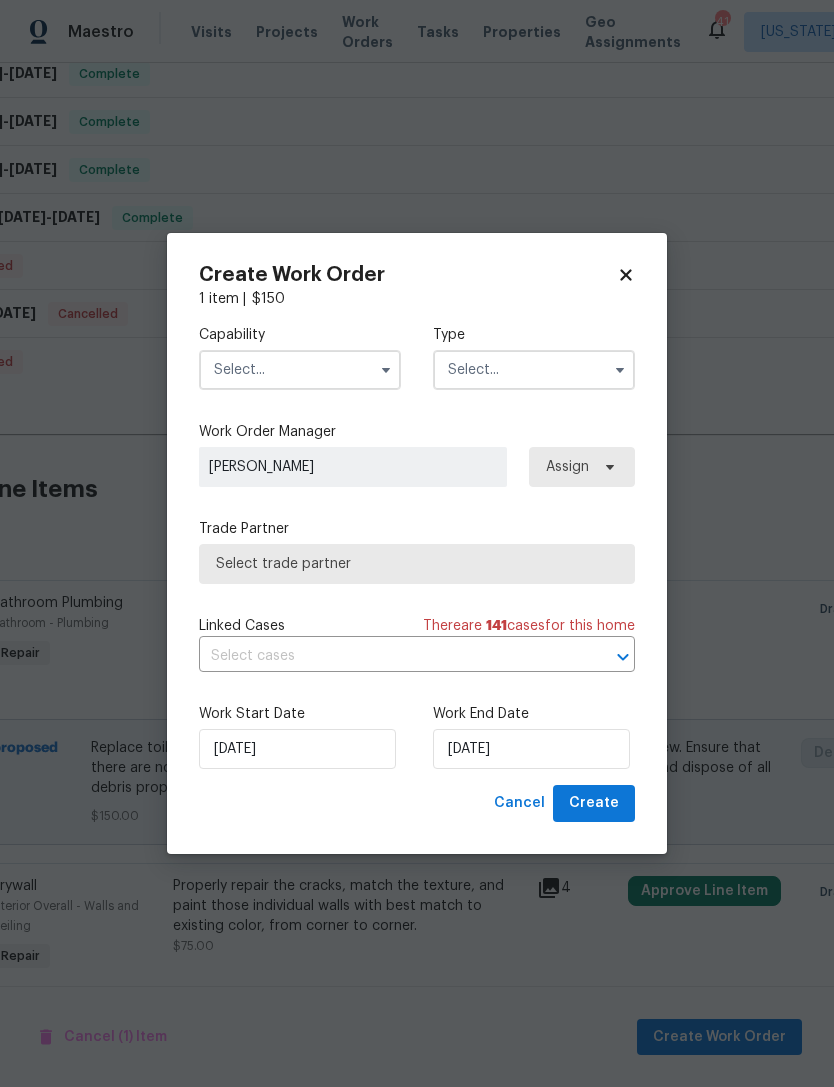 click at bounding box center [386, 370] 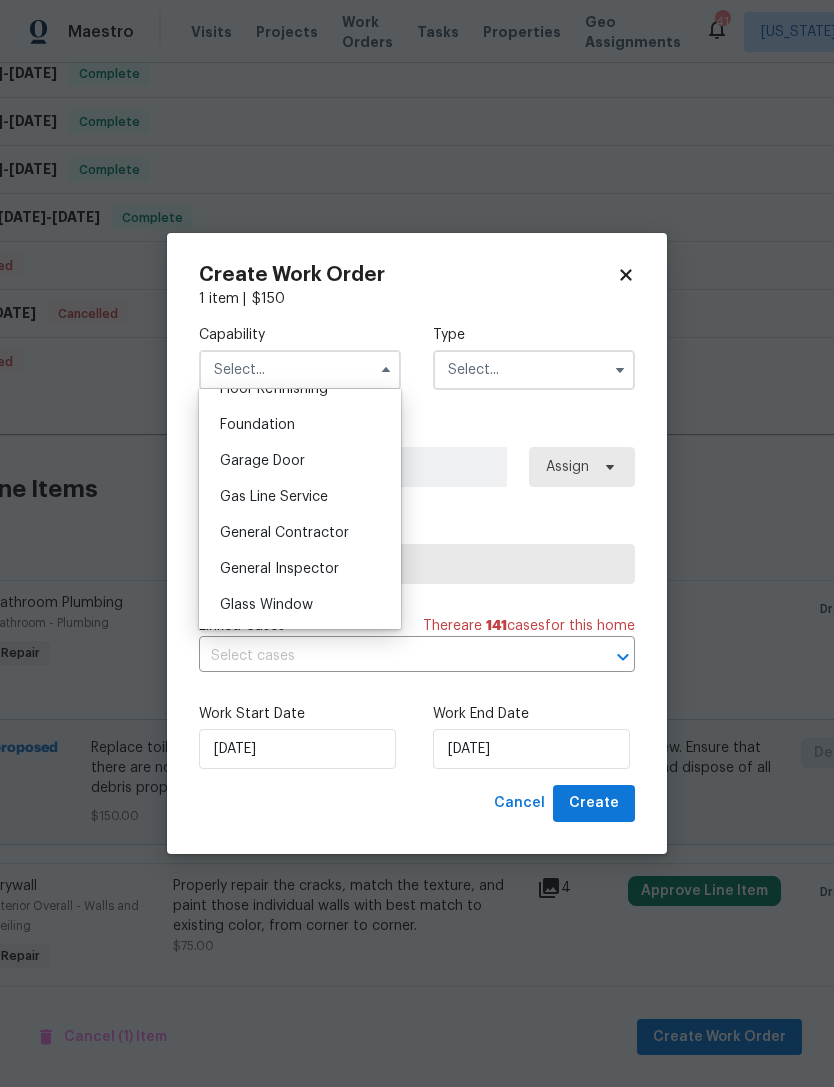 scroll, scrollTop: 832, scrollLeft: 0, axis: vertical 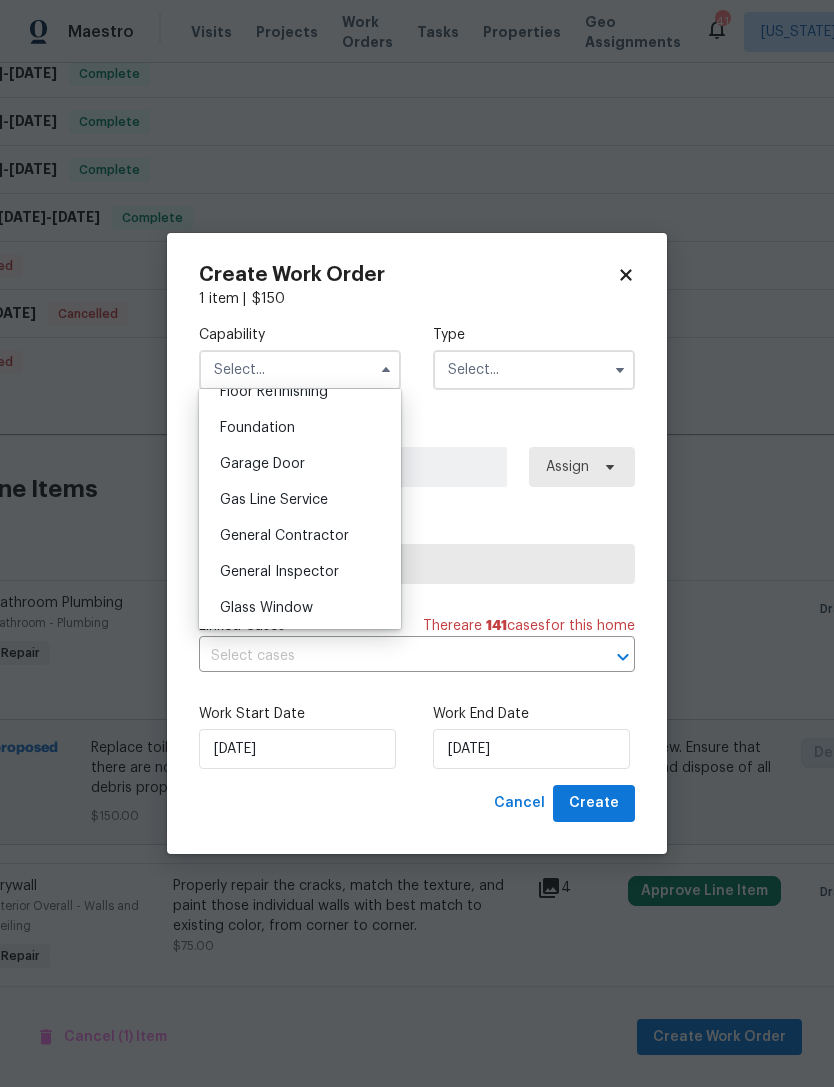 click on "General Contractor" at bounding box center (300, 536) 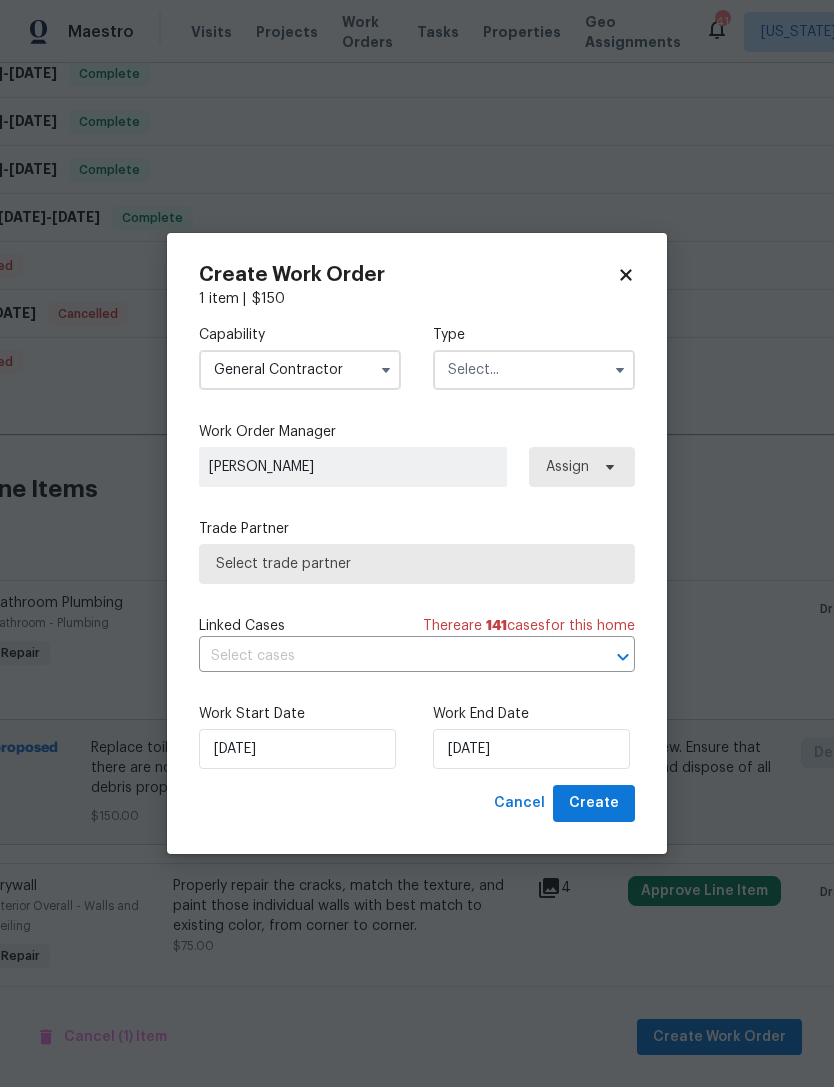 click at bounding box center (534, 370) 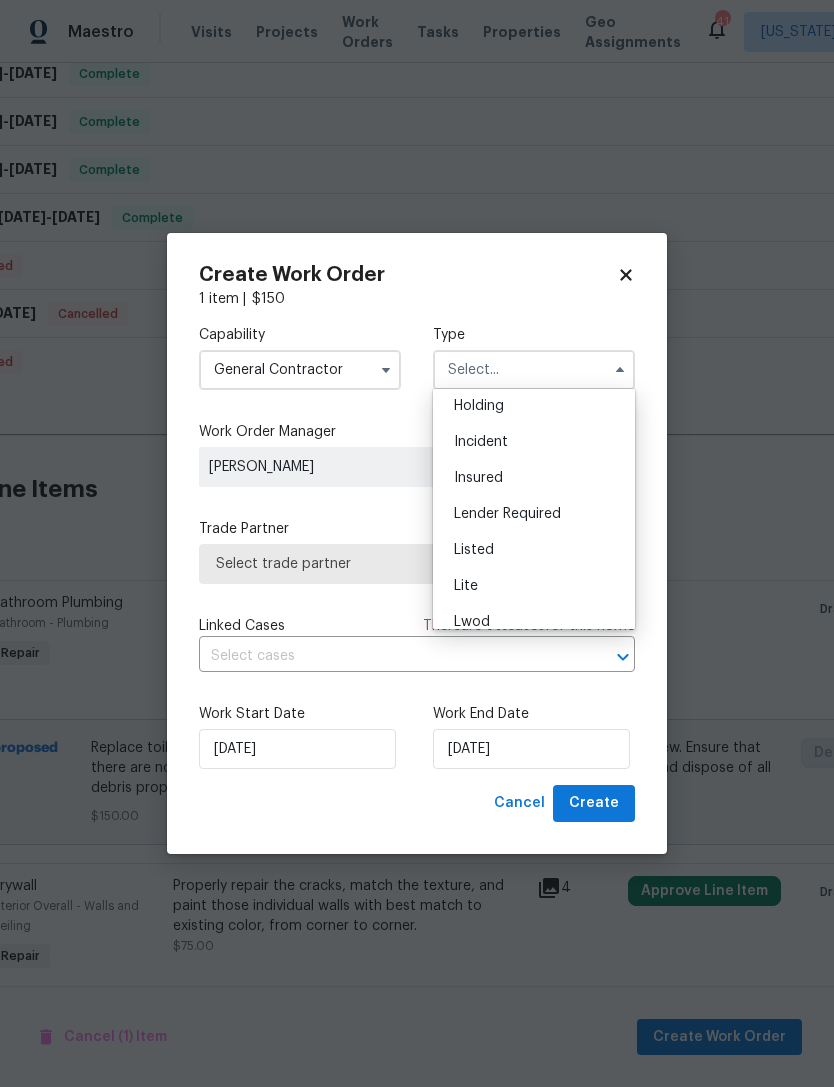 scroll, scrollTop: 79, scrollLeft: 0, axis: vertical 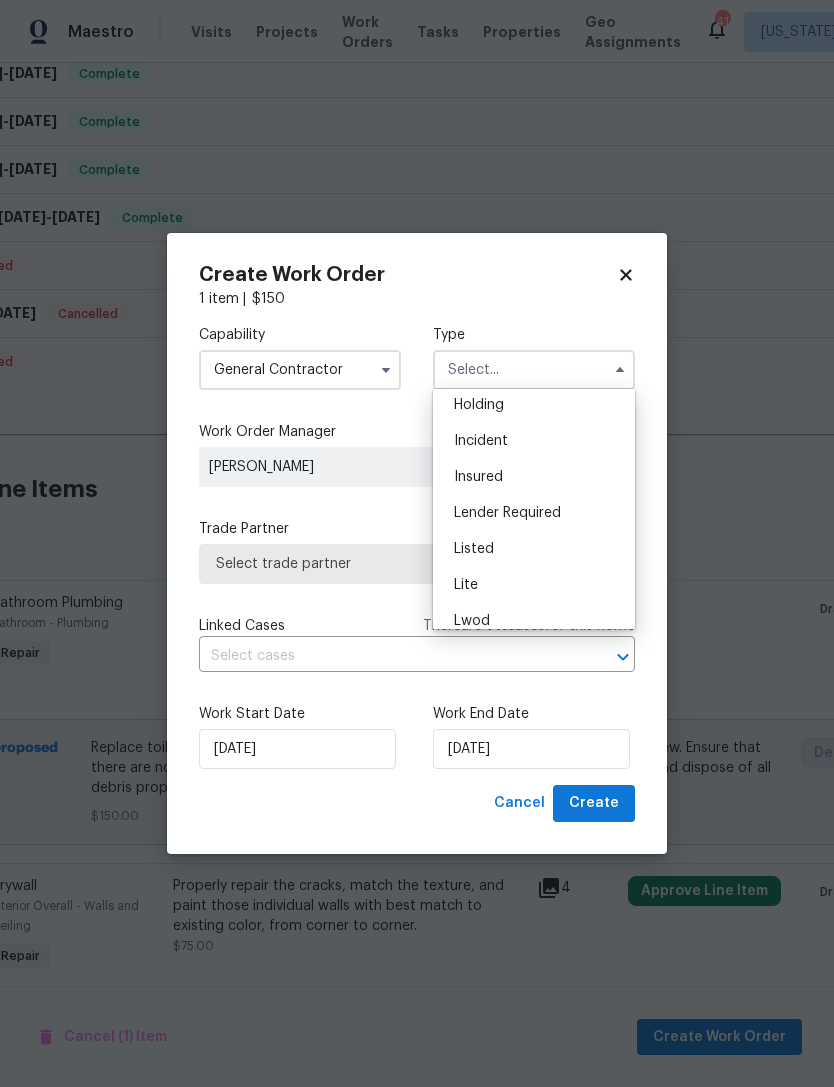 click on "Listed" at bounding box center (534, 549) 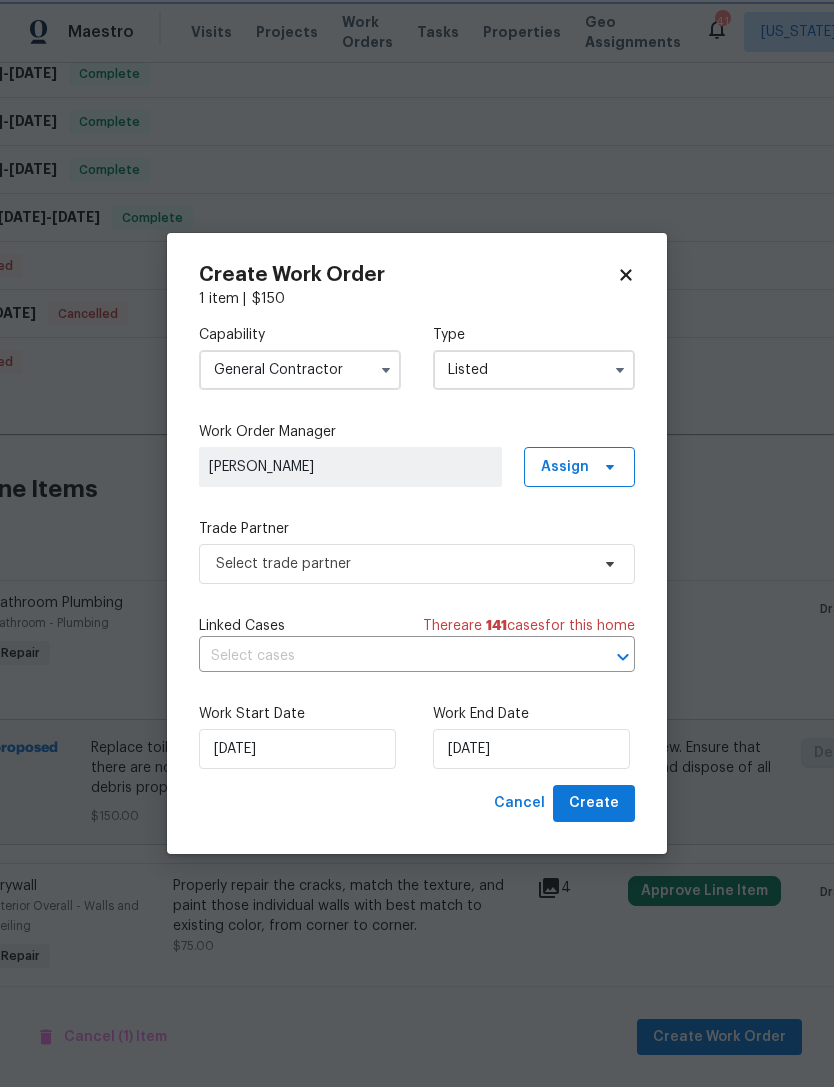 scroll, scrollTop: 0, scrollLeft: 0, axis: both 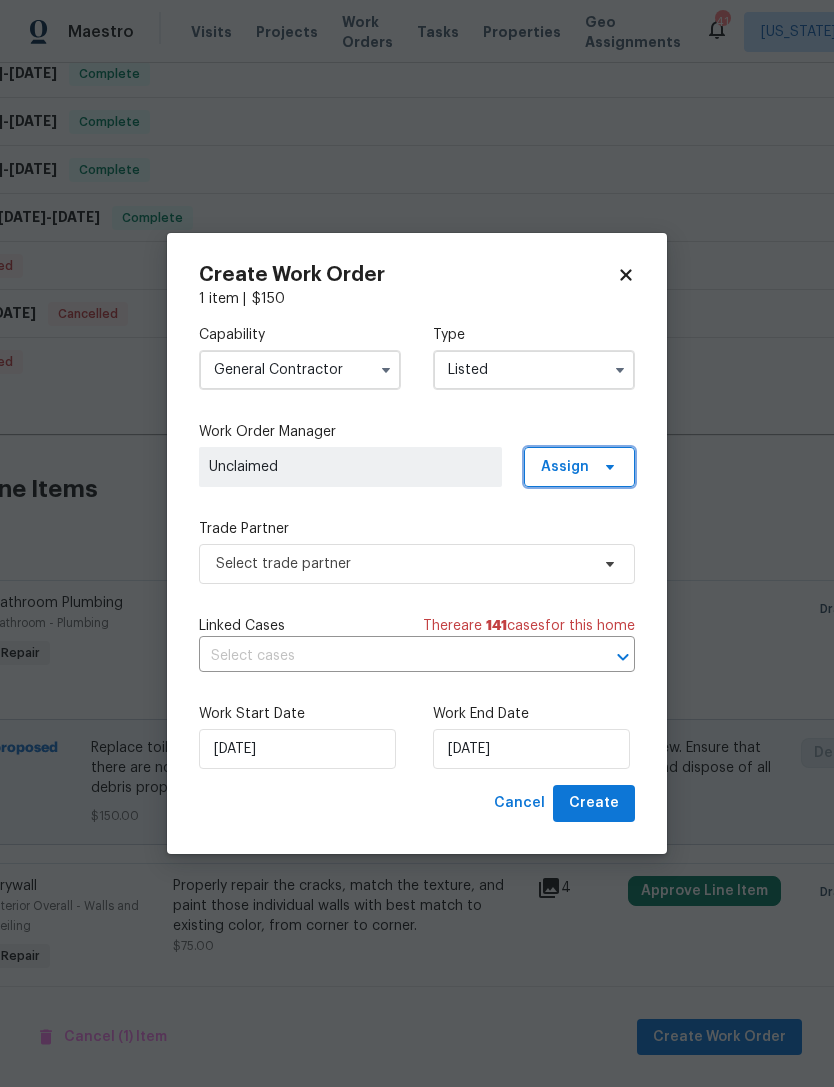 click on "Assign" at bounding box center [579, 467] 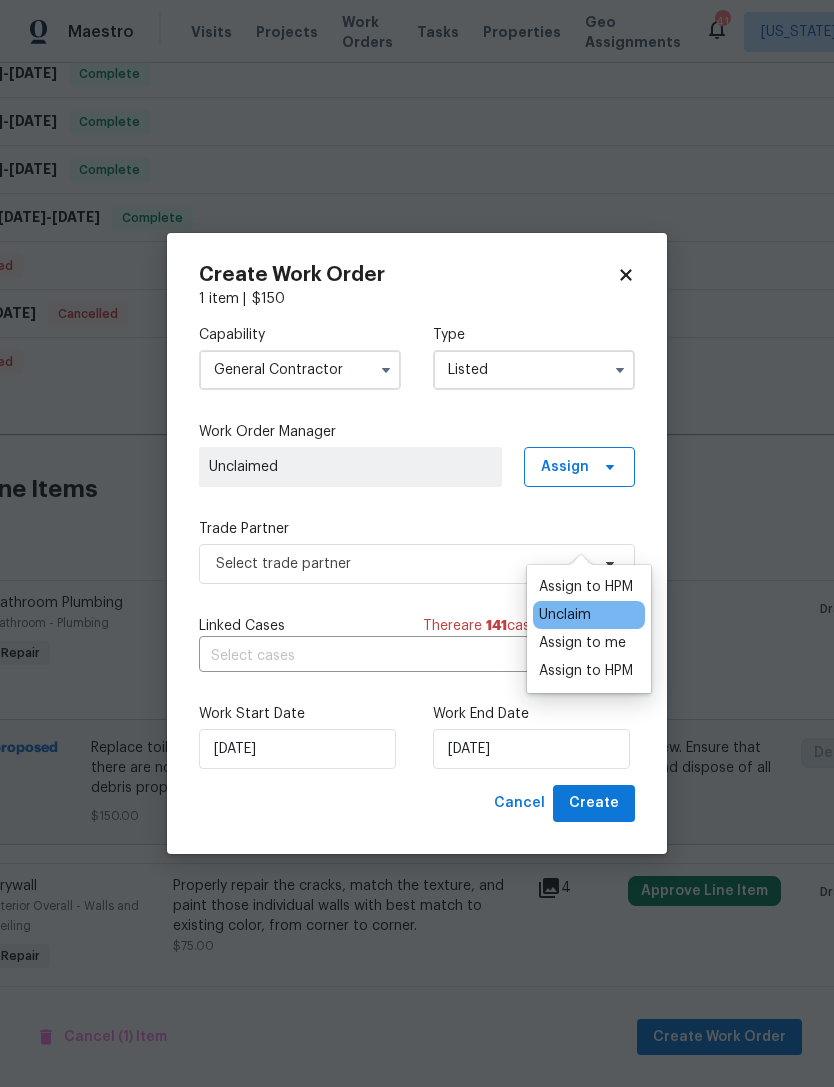 click on "Assign to me" at bounding box center (582, 643) 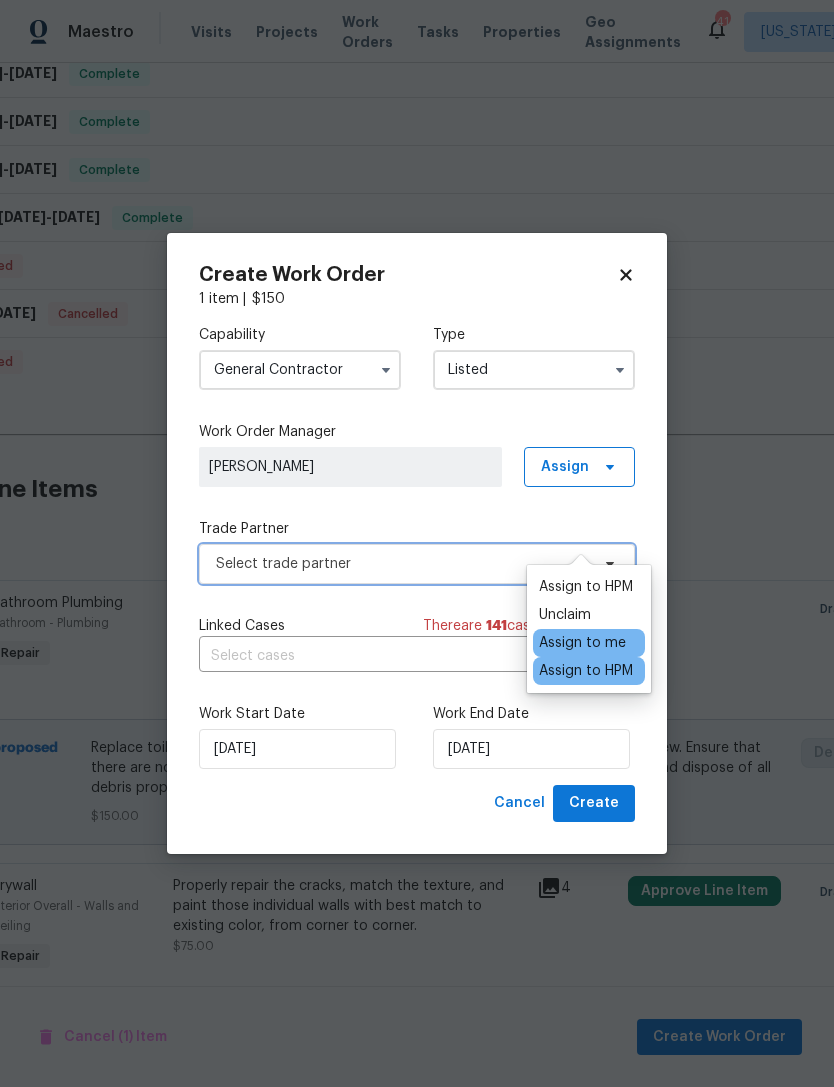 click on "Select trade partner" at bounding box center (402, 564) 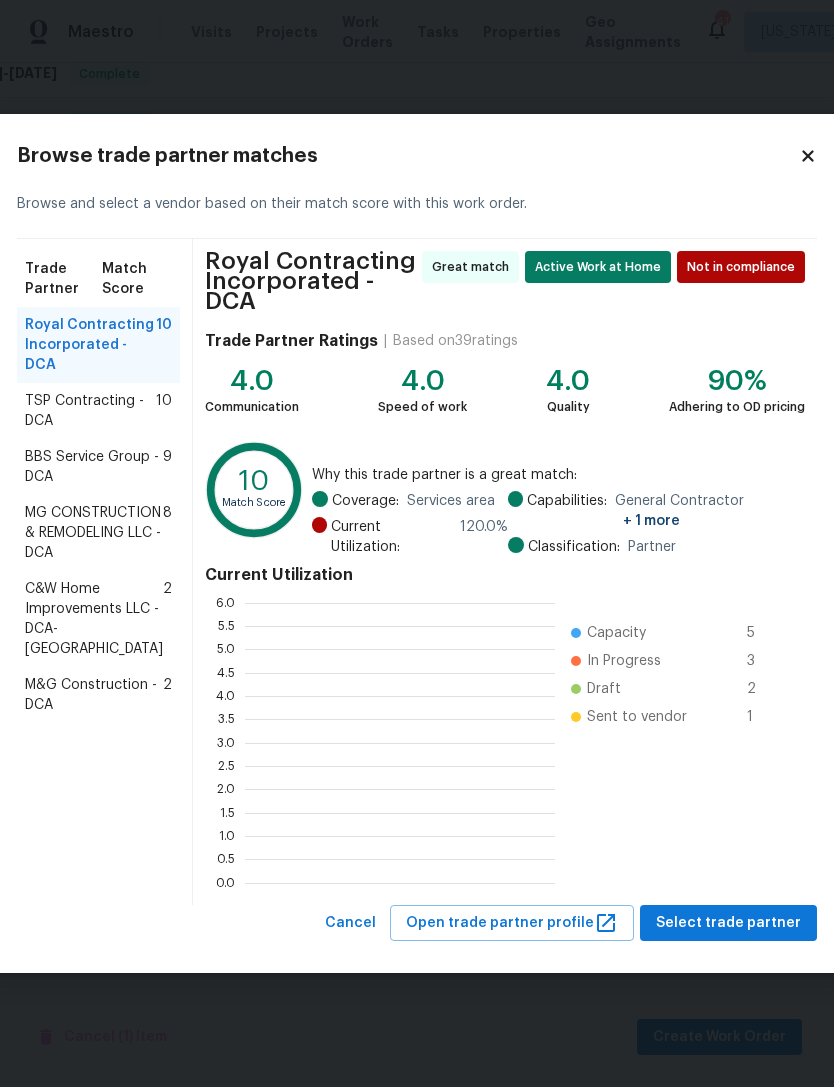 scroll, scrollTop: 2, scrollLeft: 2, axis: both 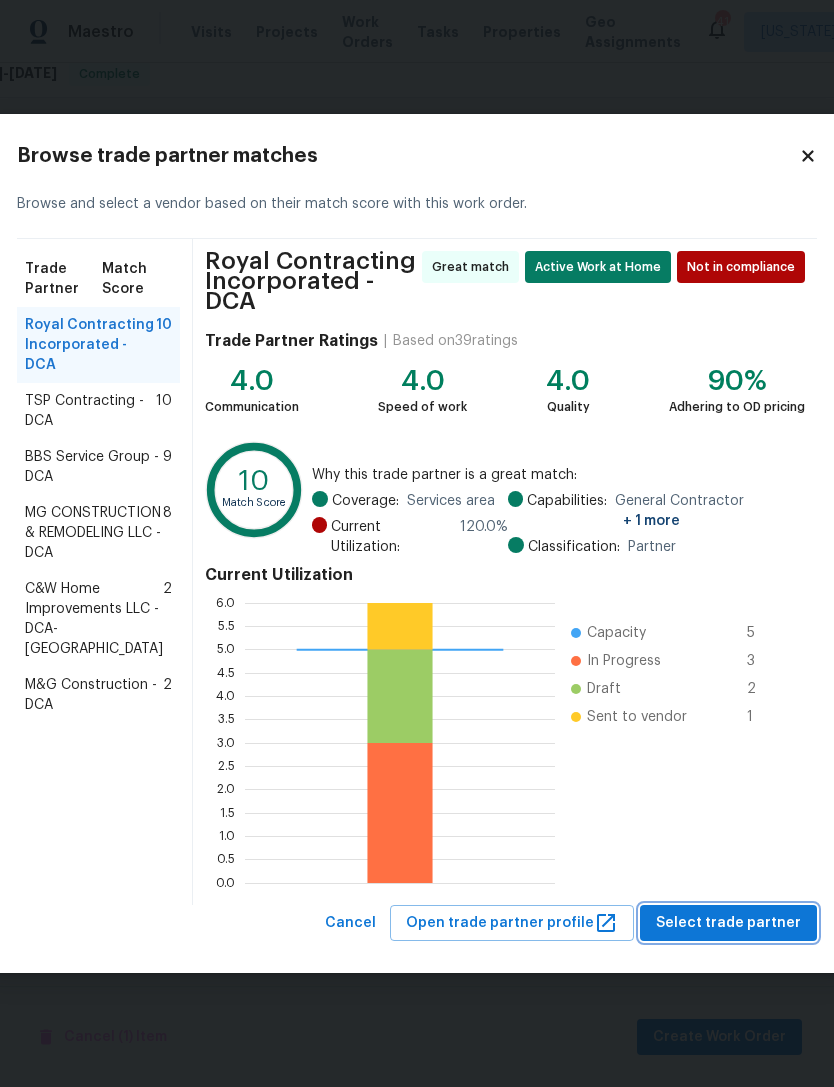 click on "Select trade partner" at bounding box center [728, 923] 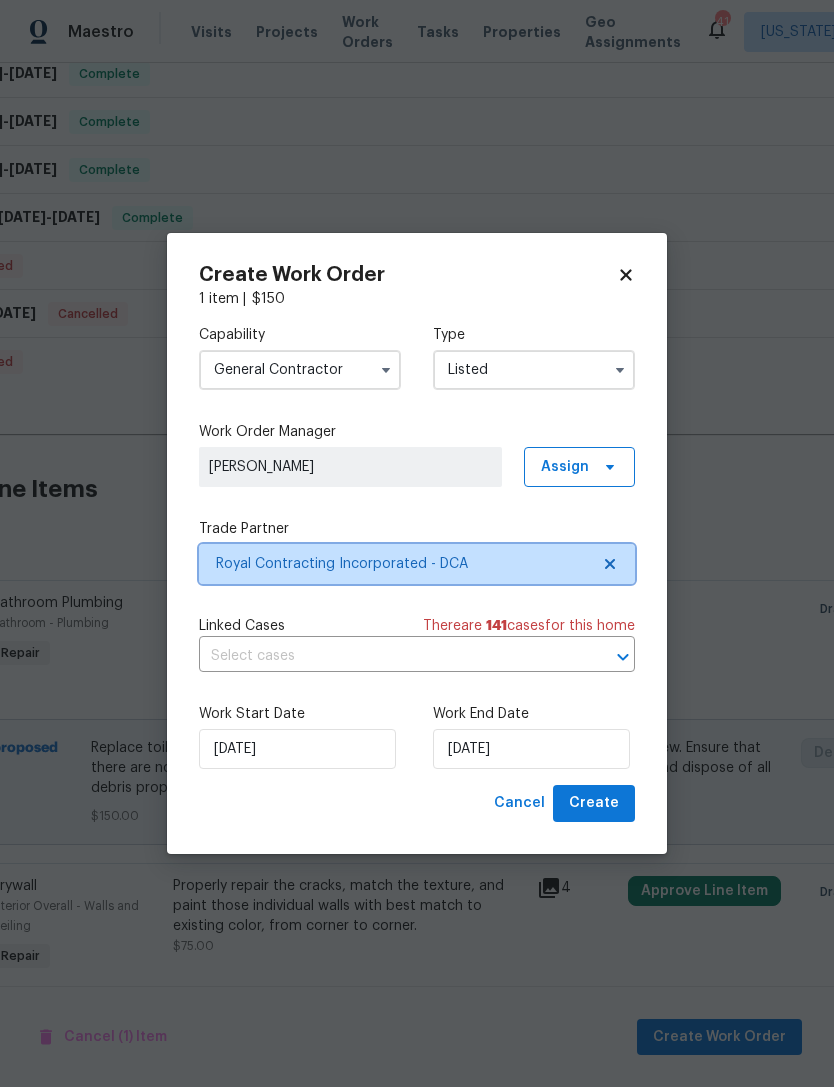 click at bounding box center (623, 657) 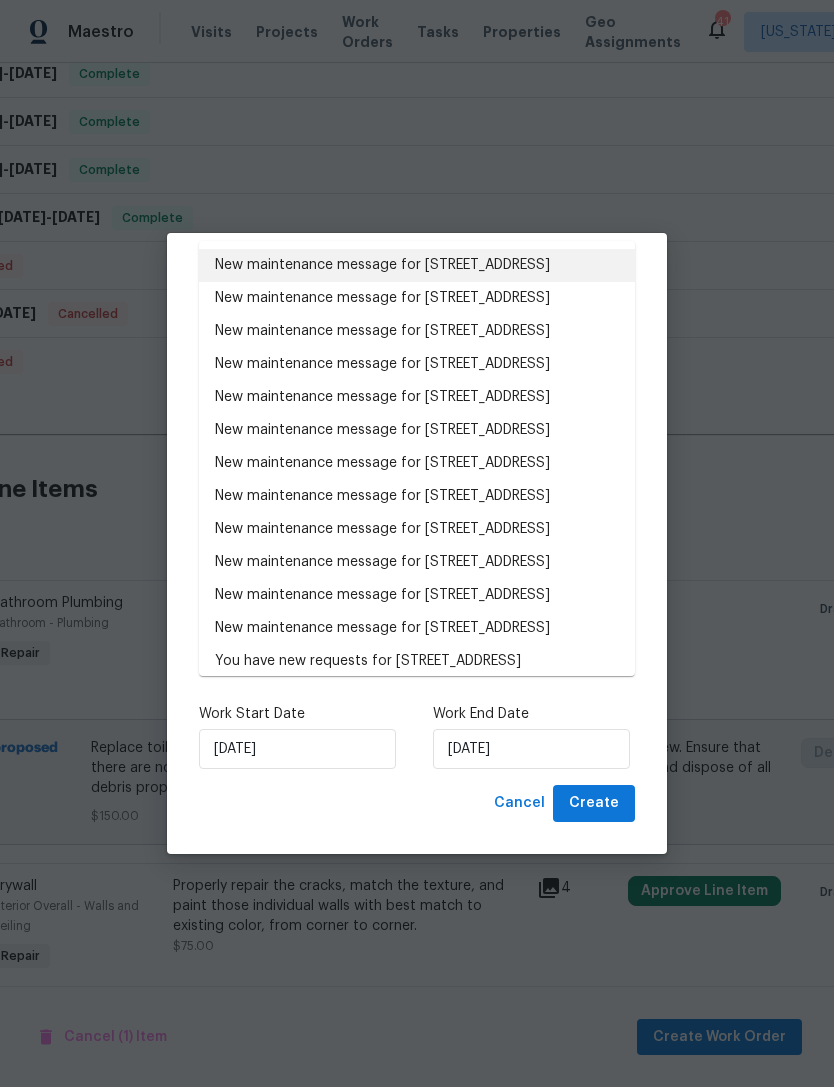 click on "New maintenance message for 3118 Burgundy Rd , Alexandria, VA 22303" at bounding box center [417, 265] 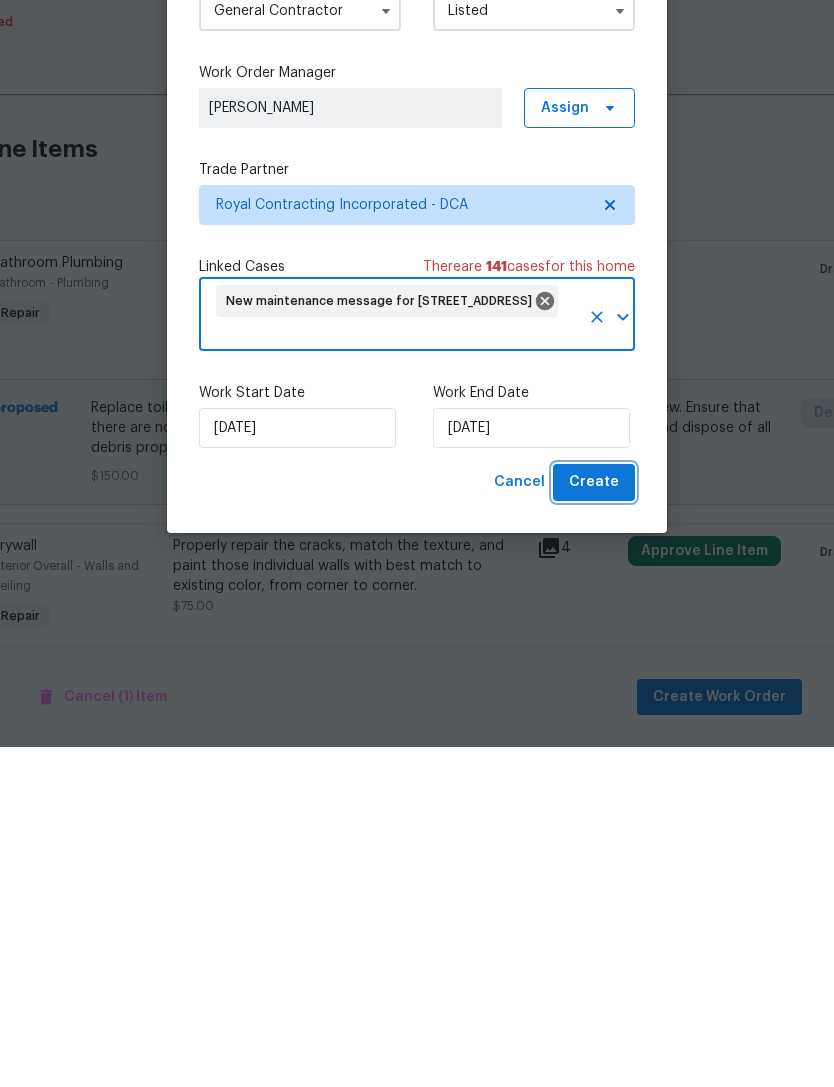 click on "Create" at bounding box center (594, 822) 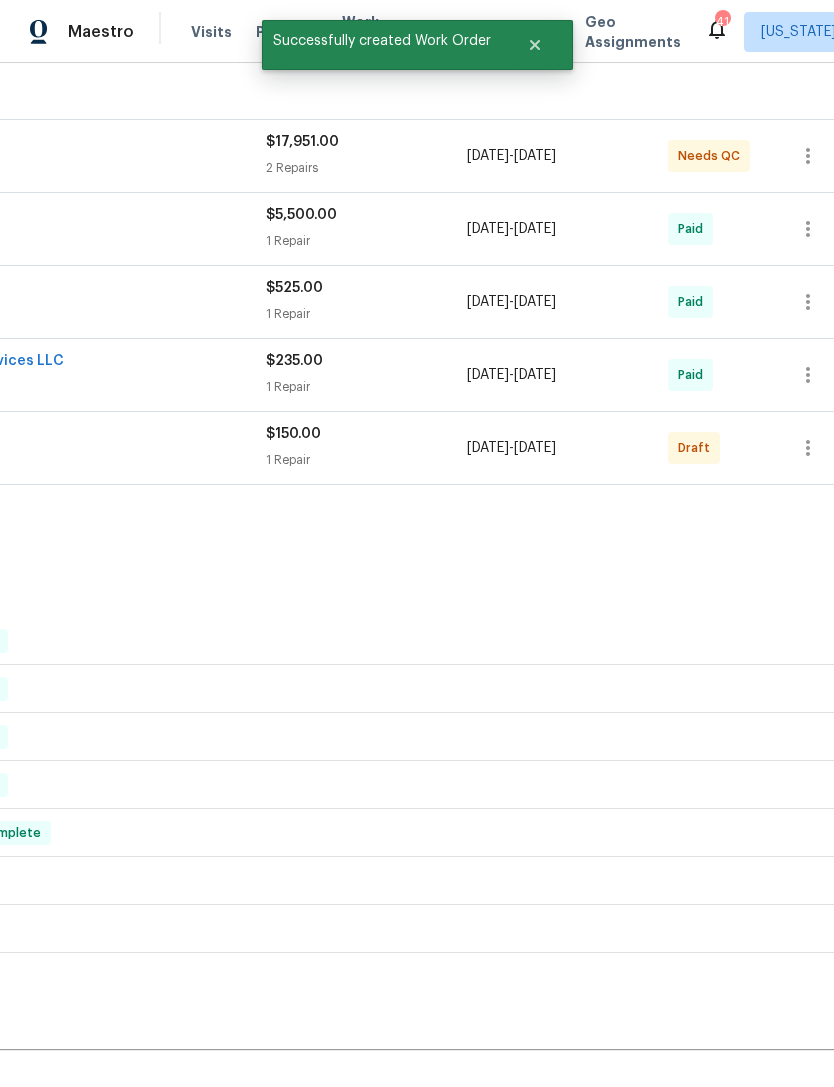 scroll, scrollTop: 326, scrollLeft: 265, axis: both 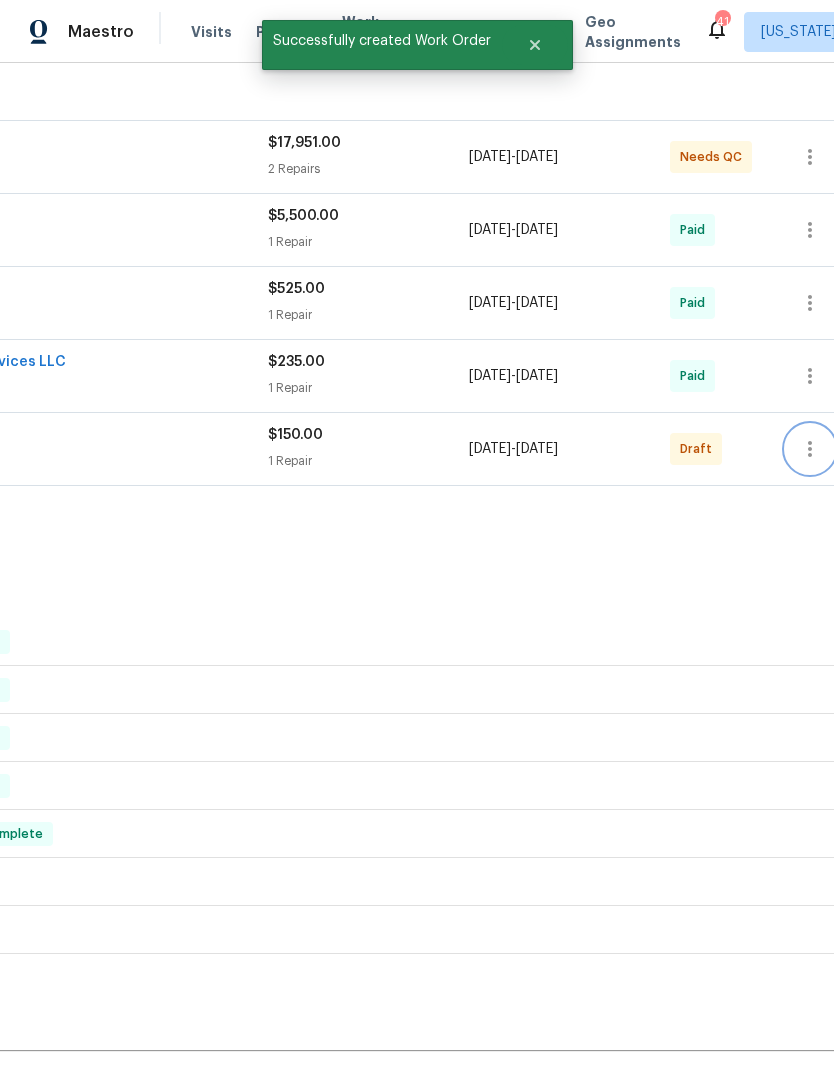 click 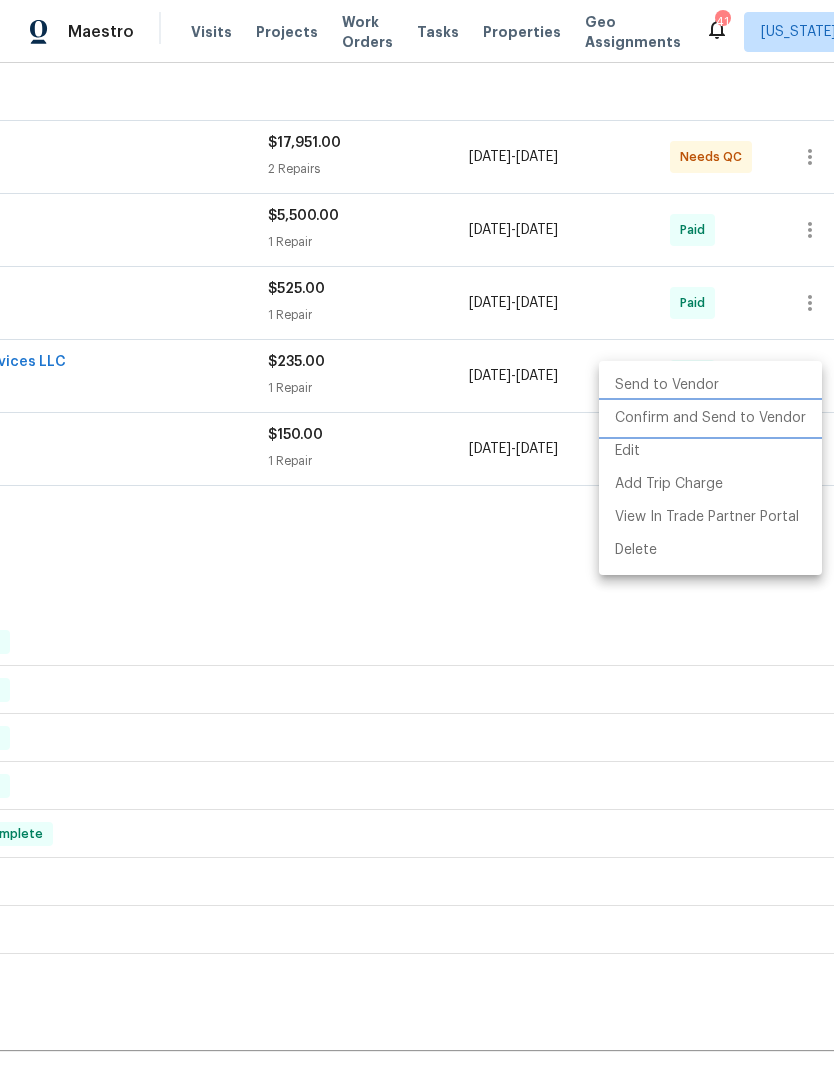 click on "Confirm and Send to Vendor" at bounding box center (710, 418) 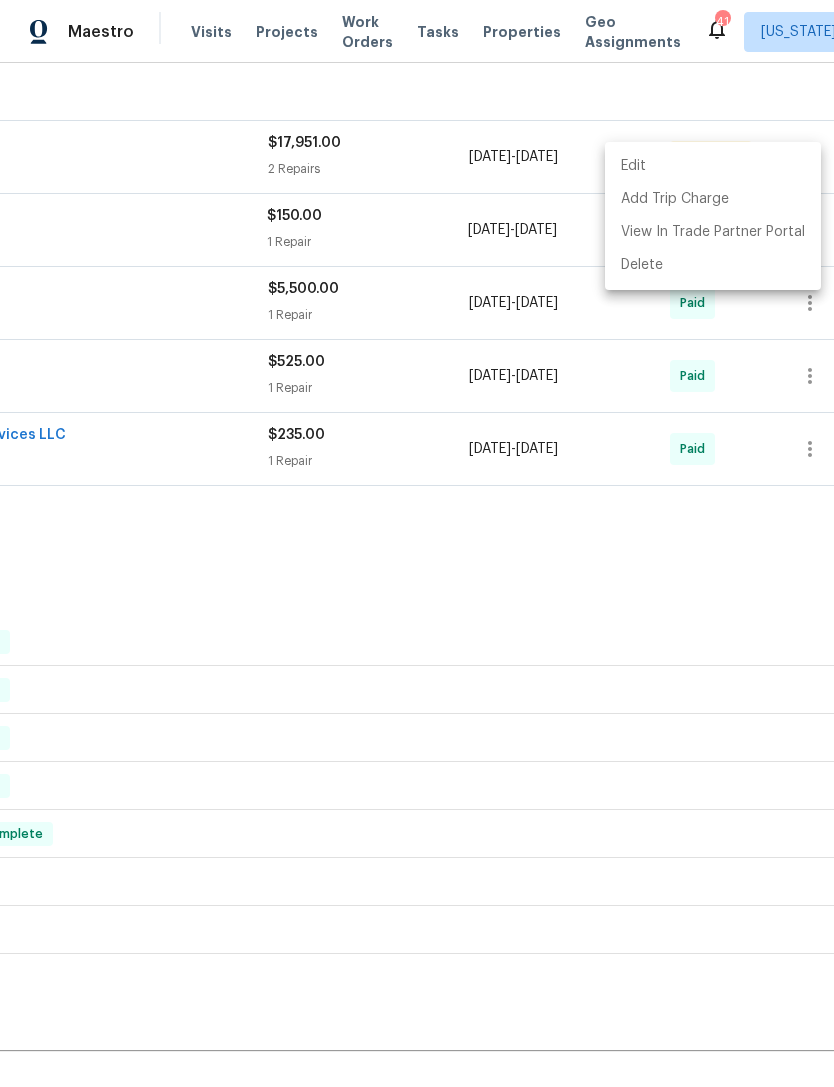 click at bounding box center [417, 543] 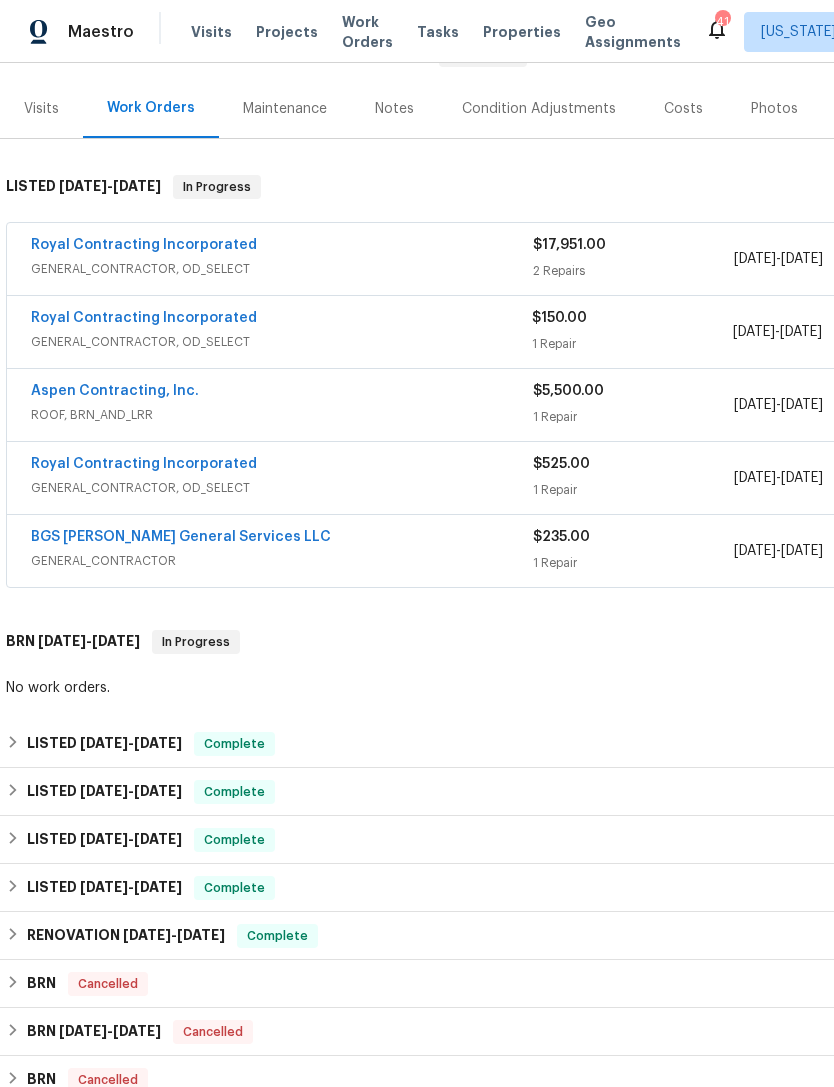 scroll, scrollTop: 222, scrollLeft: 0, axis: vertical 